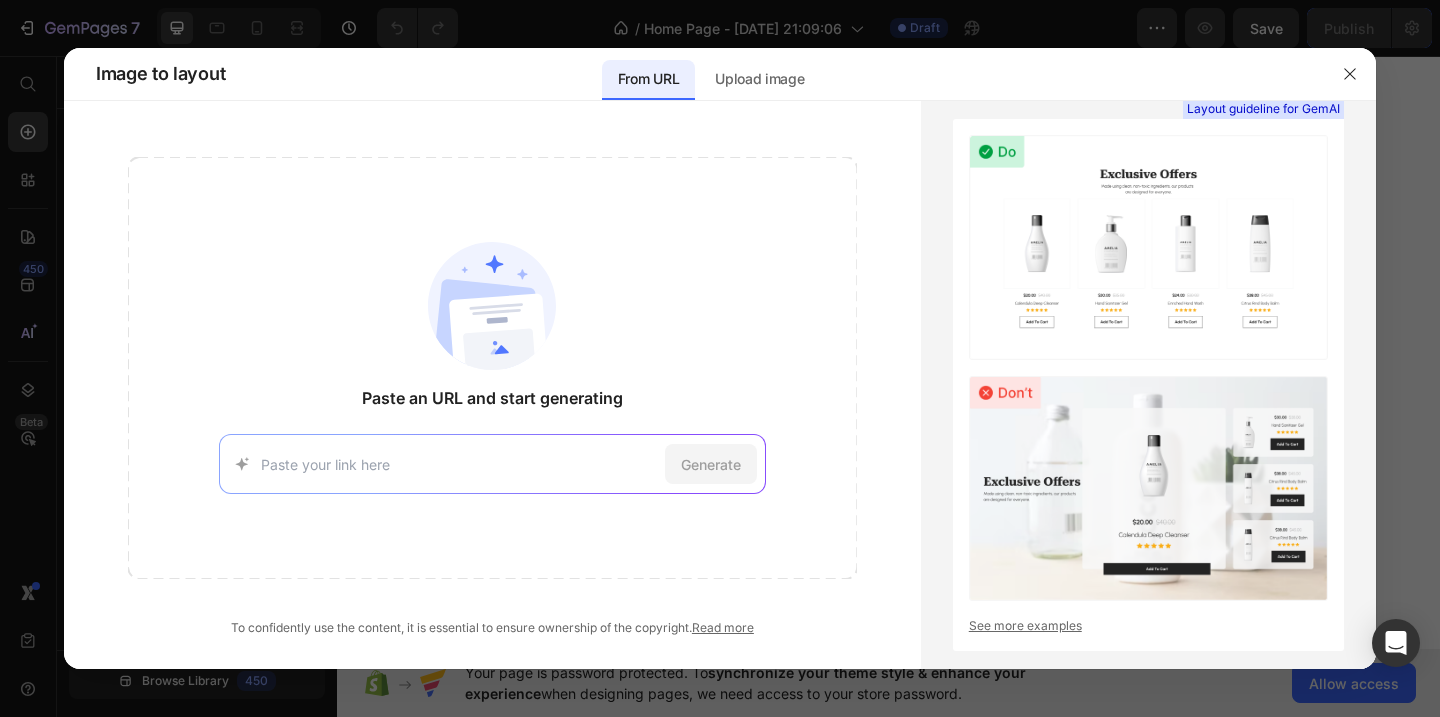 scroll, scrollTop: 0, scrollLeft: 0, axis: both 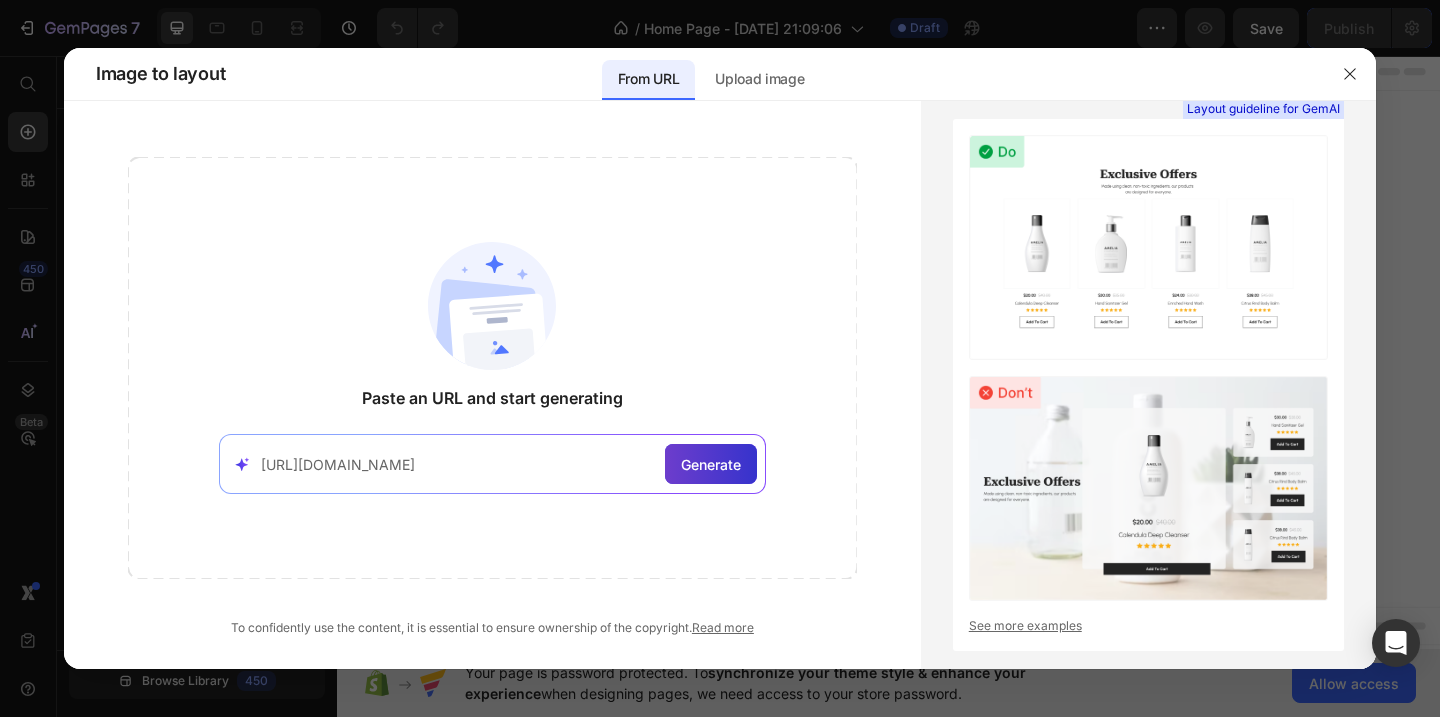 type on "[URL][DOMAIN_NAME]" 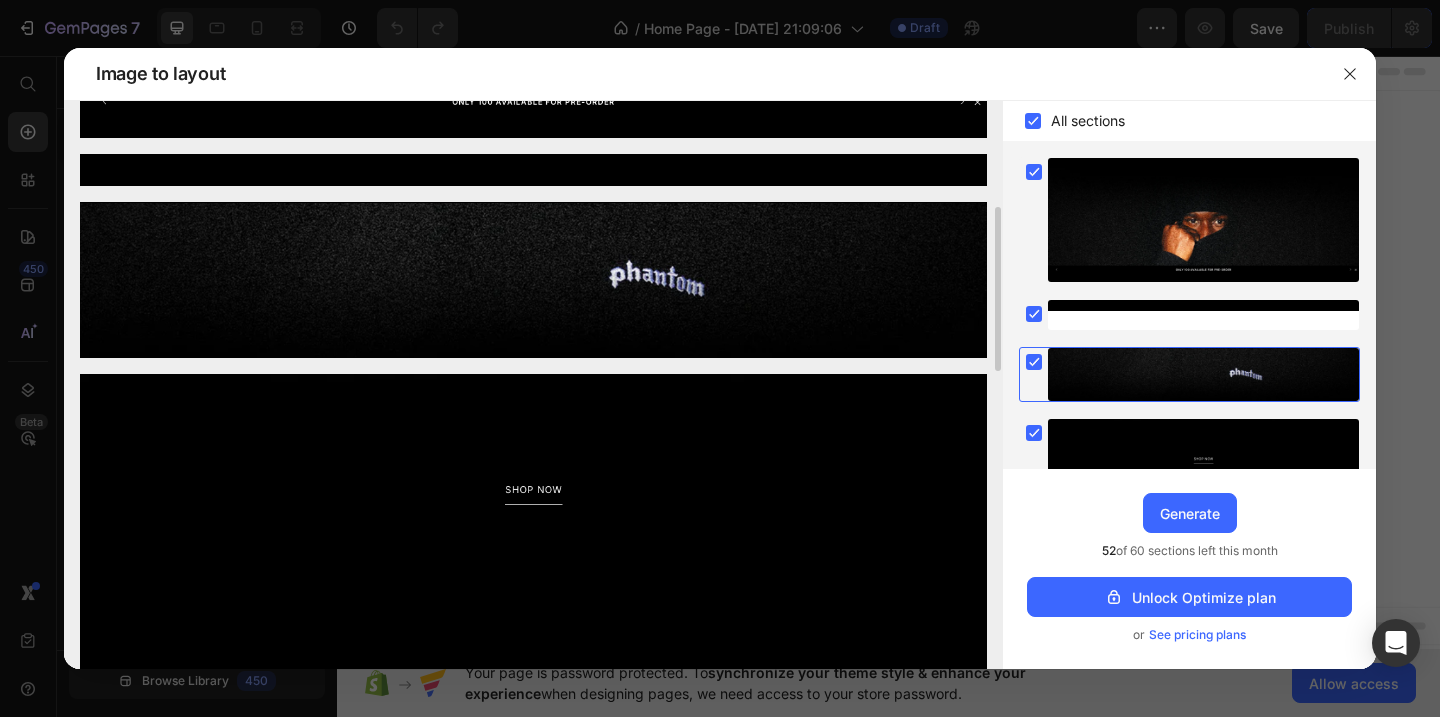 scroll, scrollTop: 482, scrollLeft: 0, axis: vertical 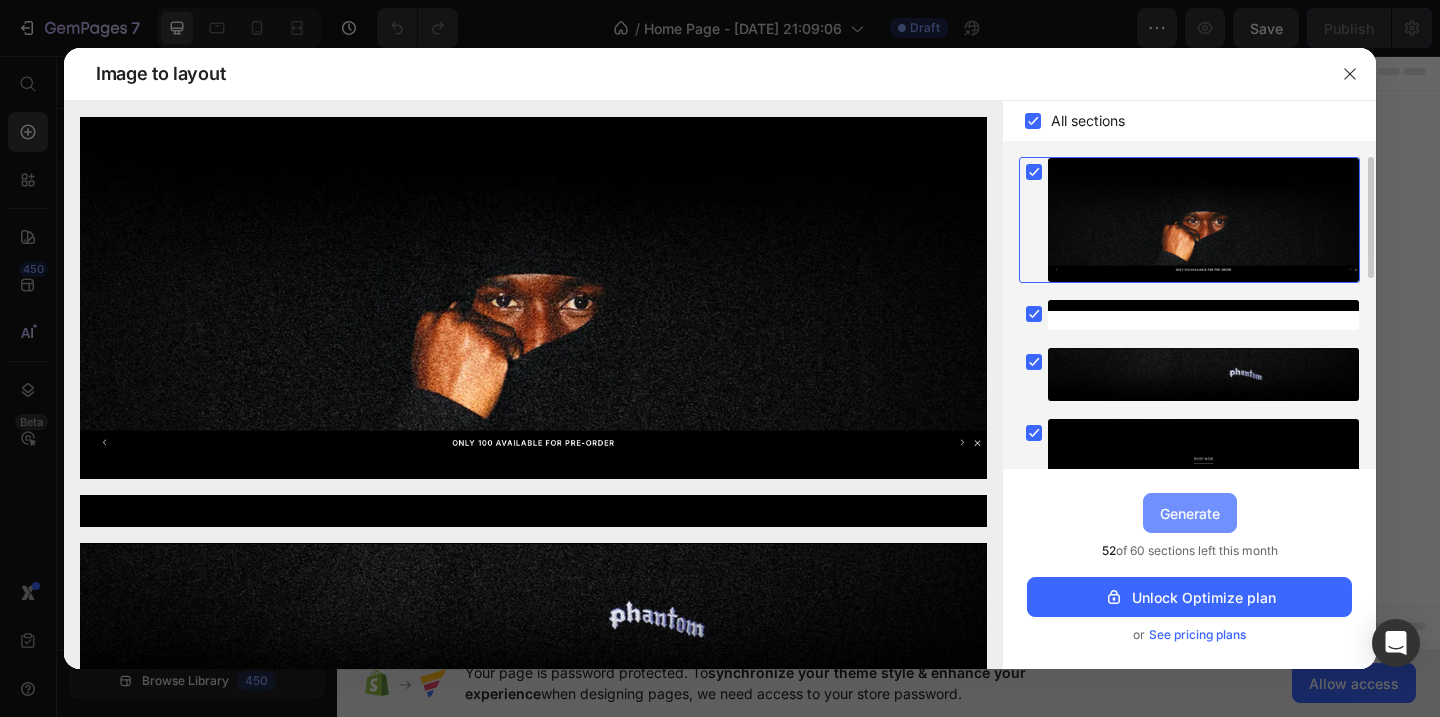 click on "Generate" at bounding box center (1190, 513) 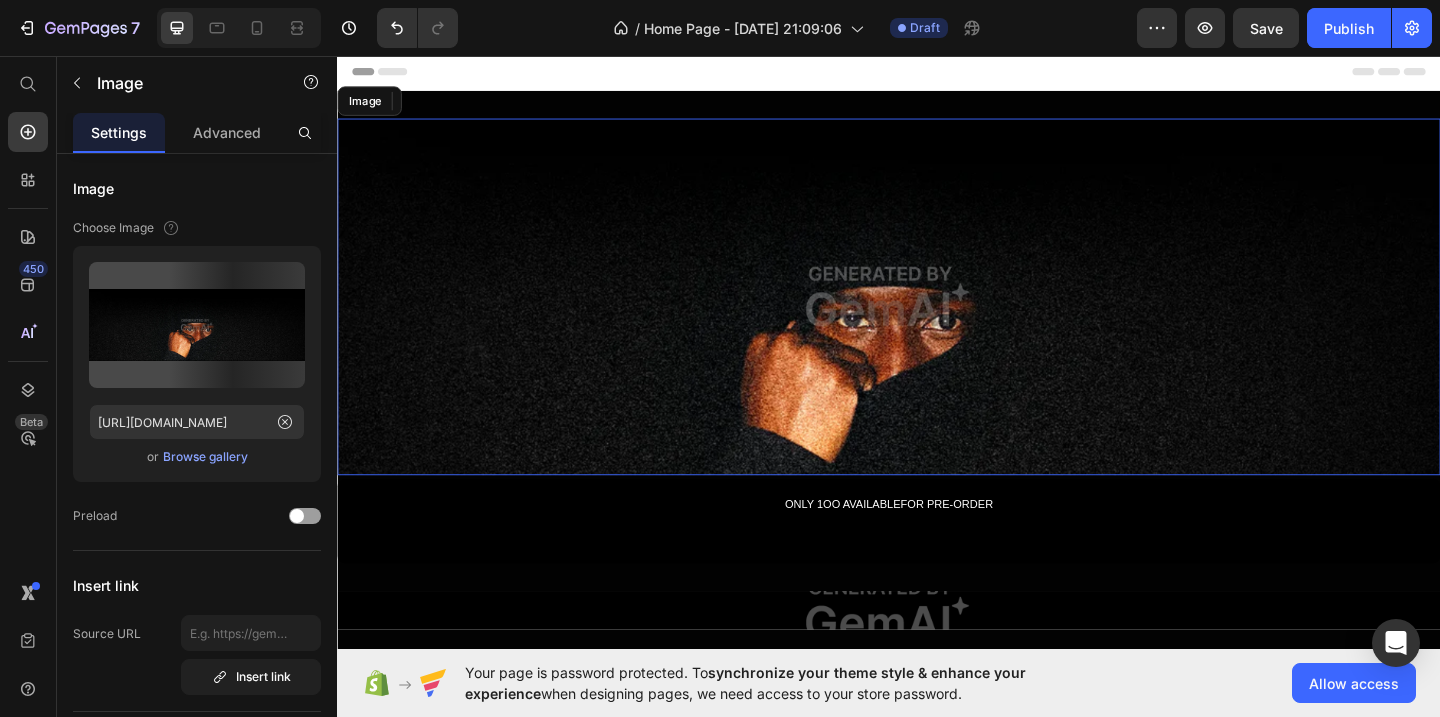 click at bounding box center [937, 318] 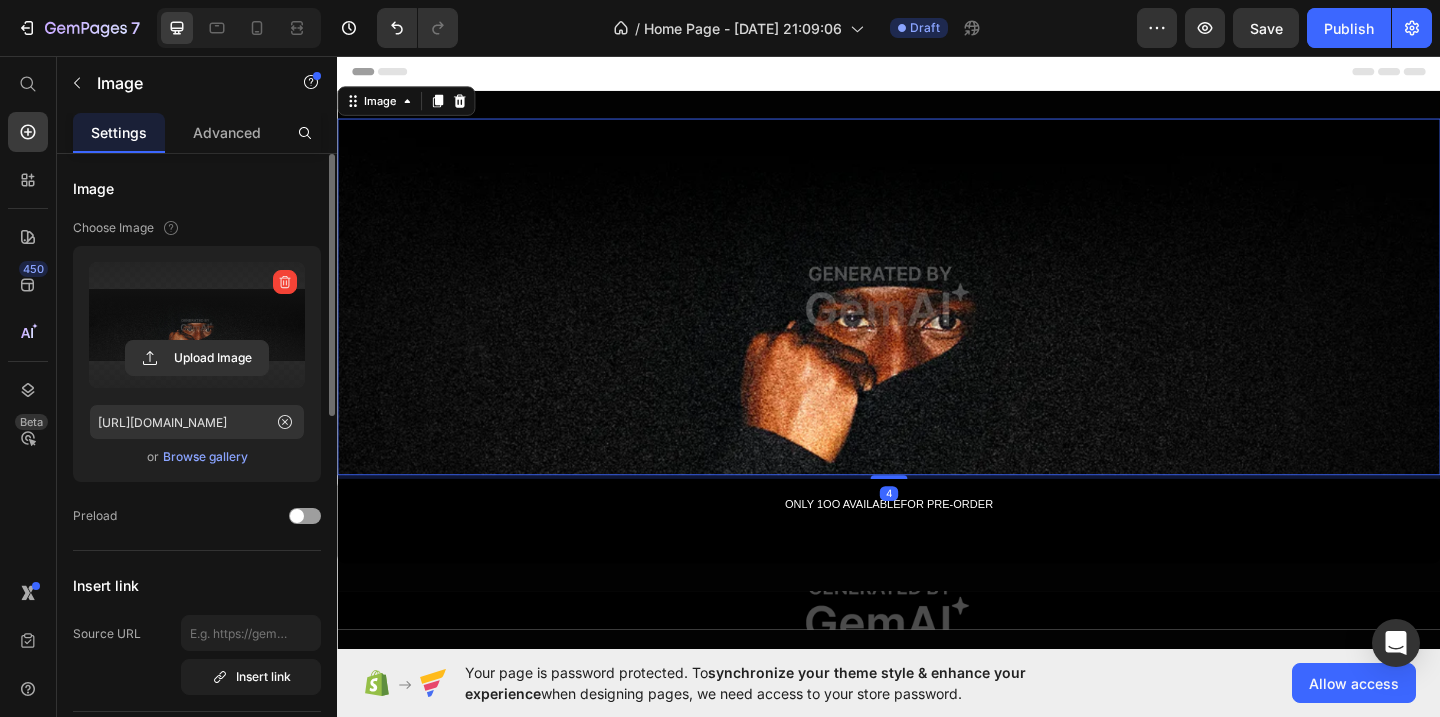 click at bounding box center [197, 325] 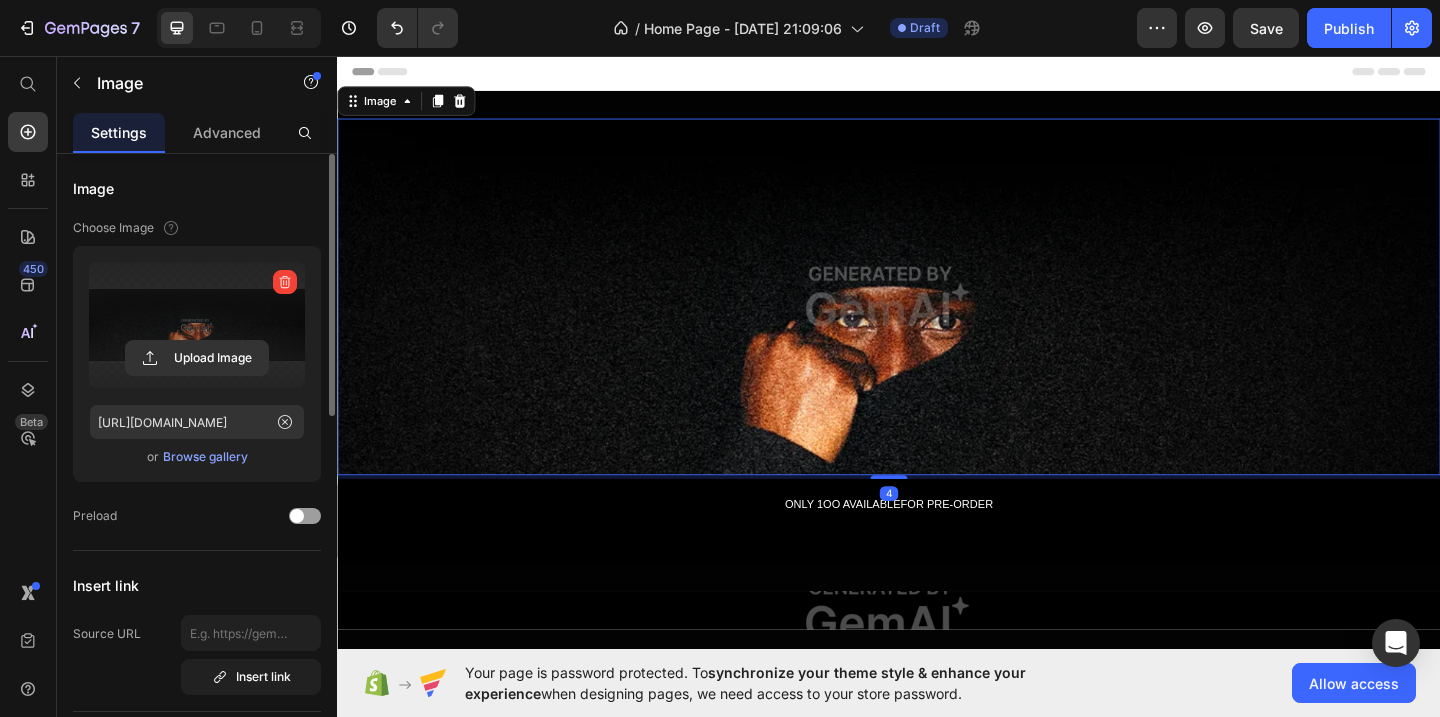 click 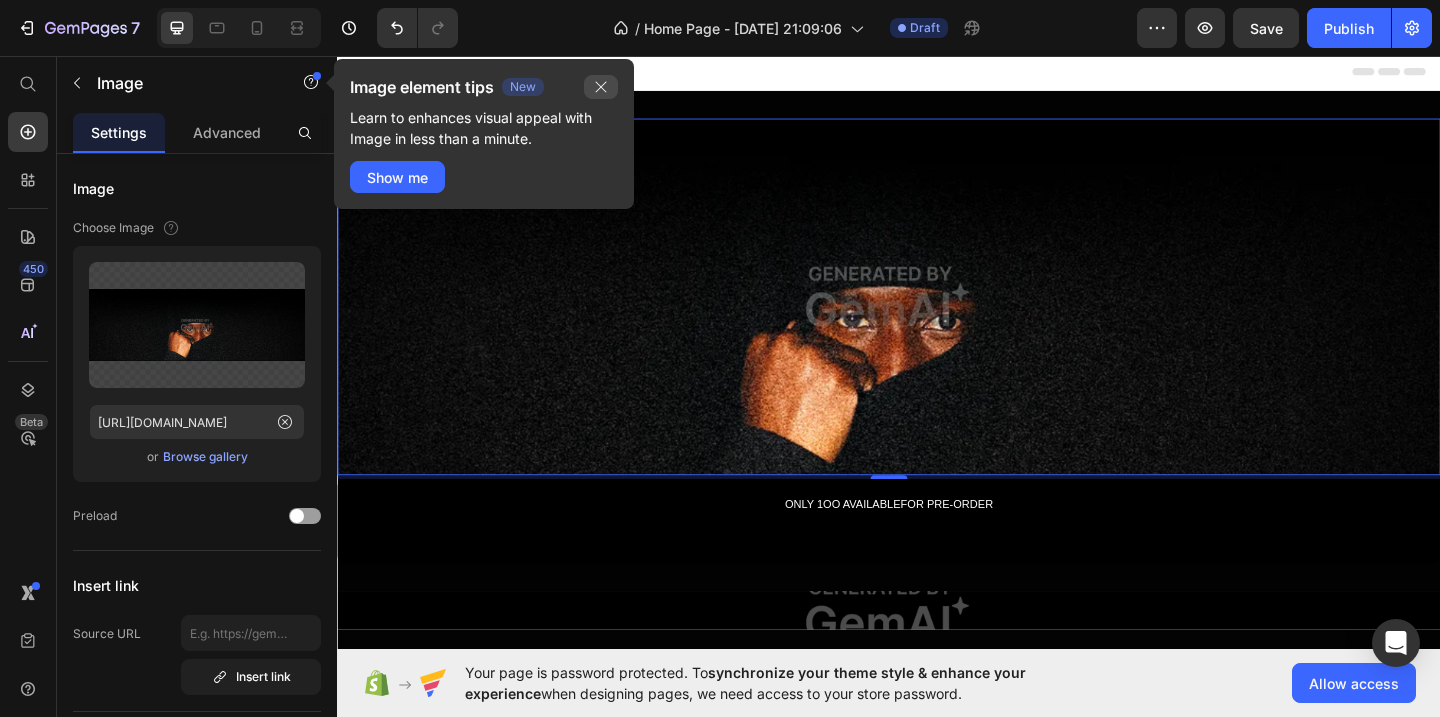 click 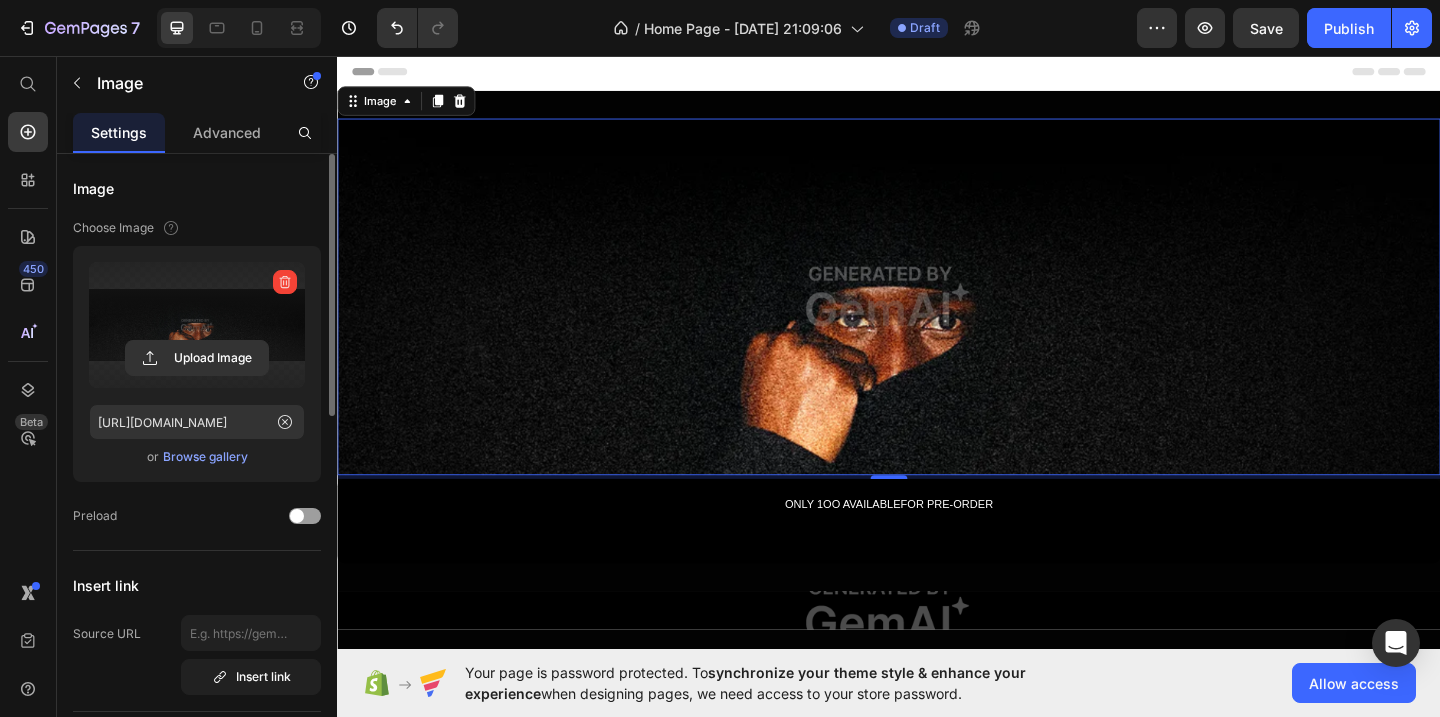 click at bounding box center [197, 325] 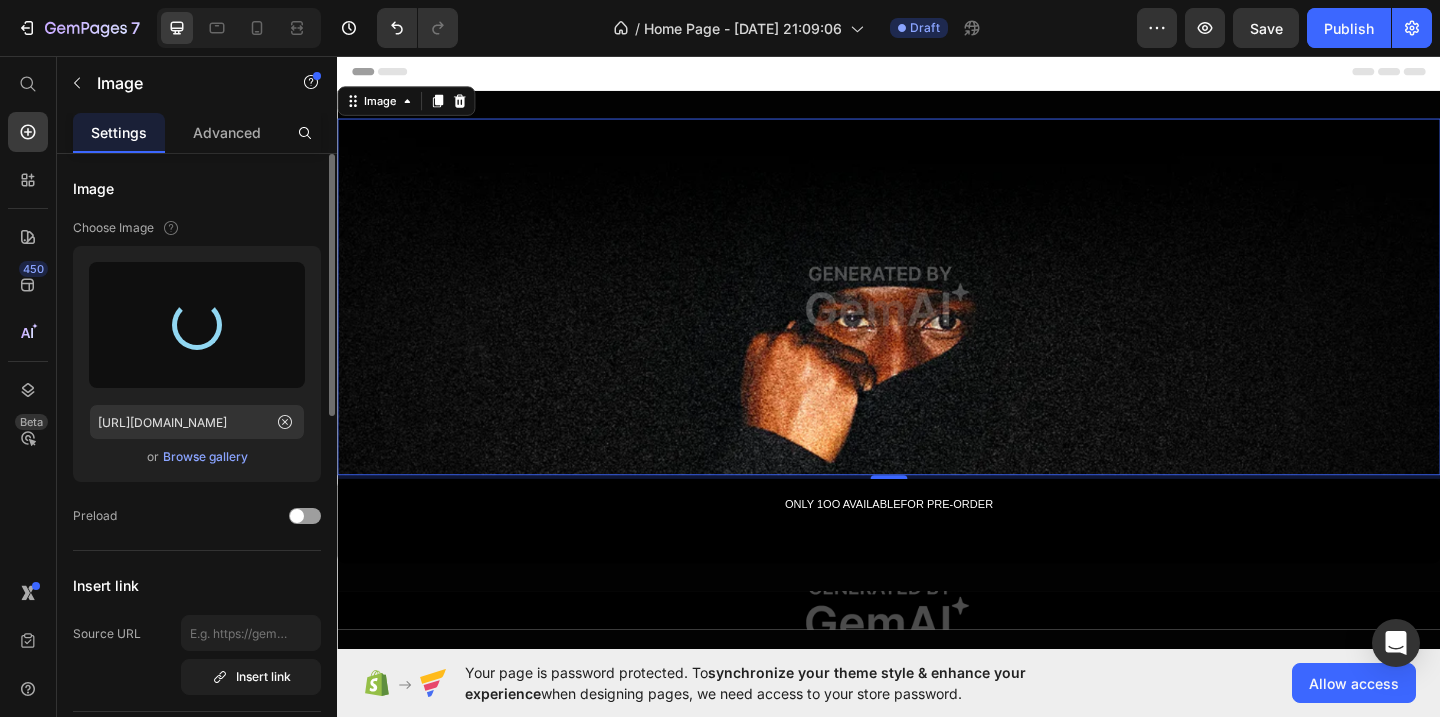 type on "[URL][DOMAIN_NAME]" 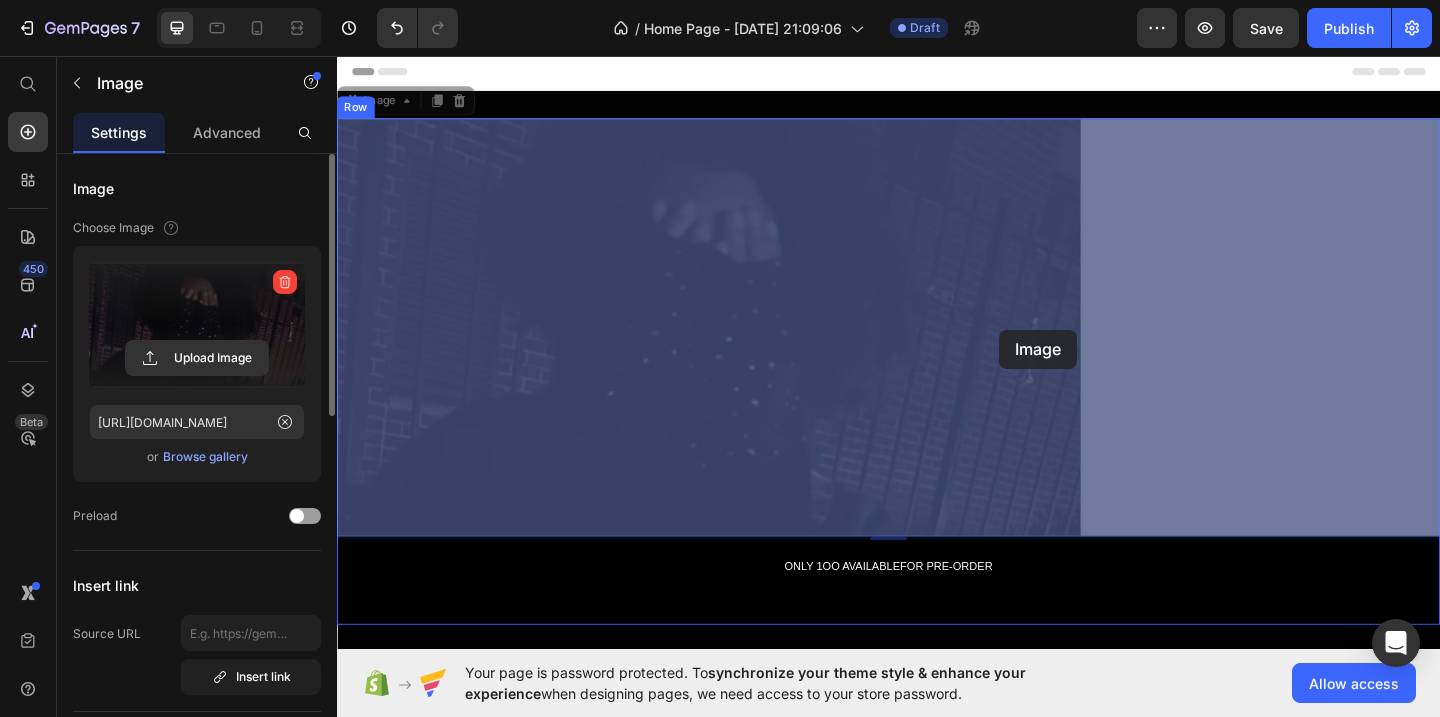 drag, startPoint x: 924, startPoint y: 370, endPoint x: 1064, endPoint y: 351, distance: 141.2834 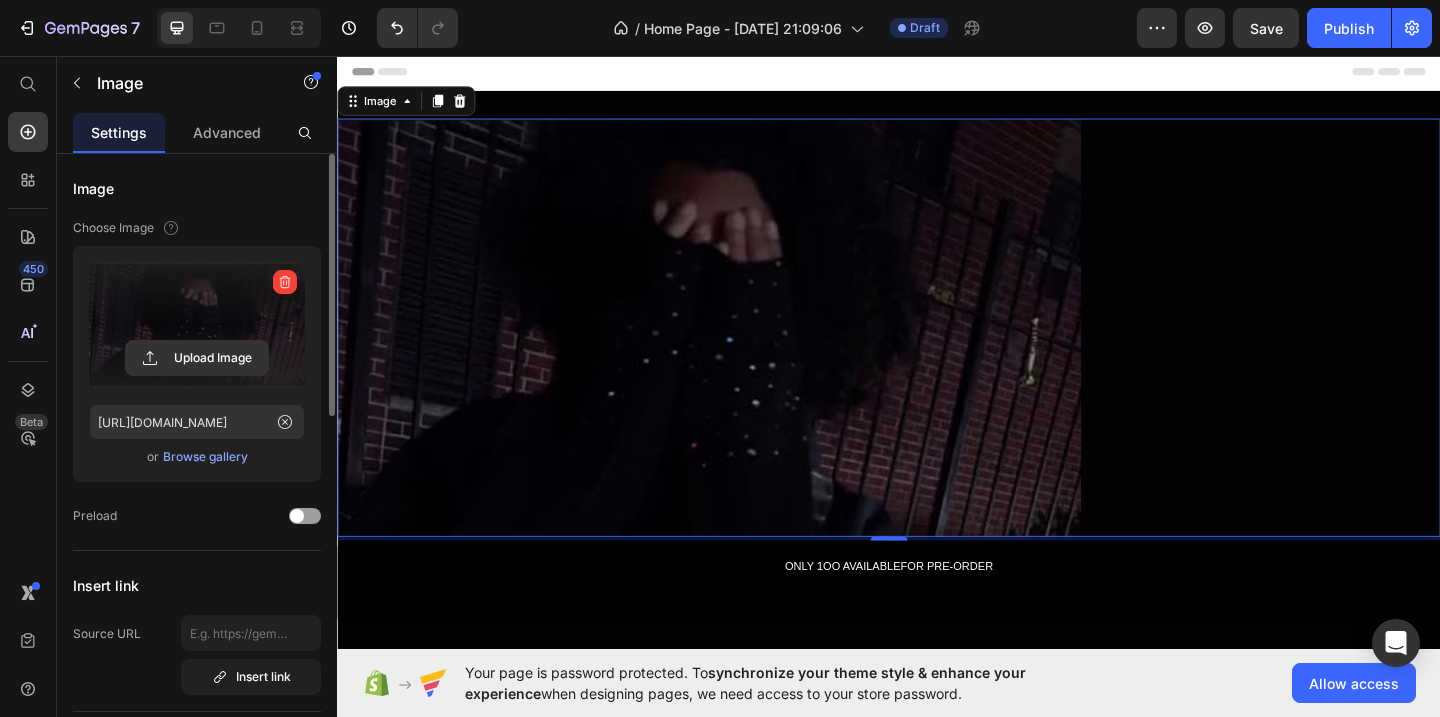 click at bounding box center [197, 325] 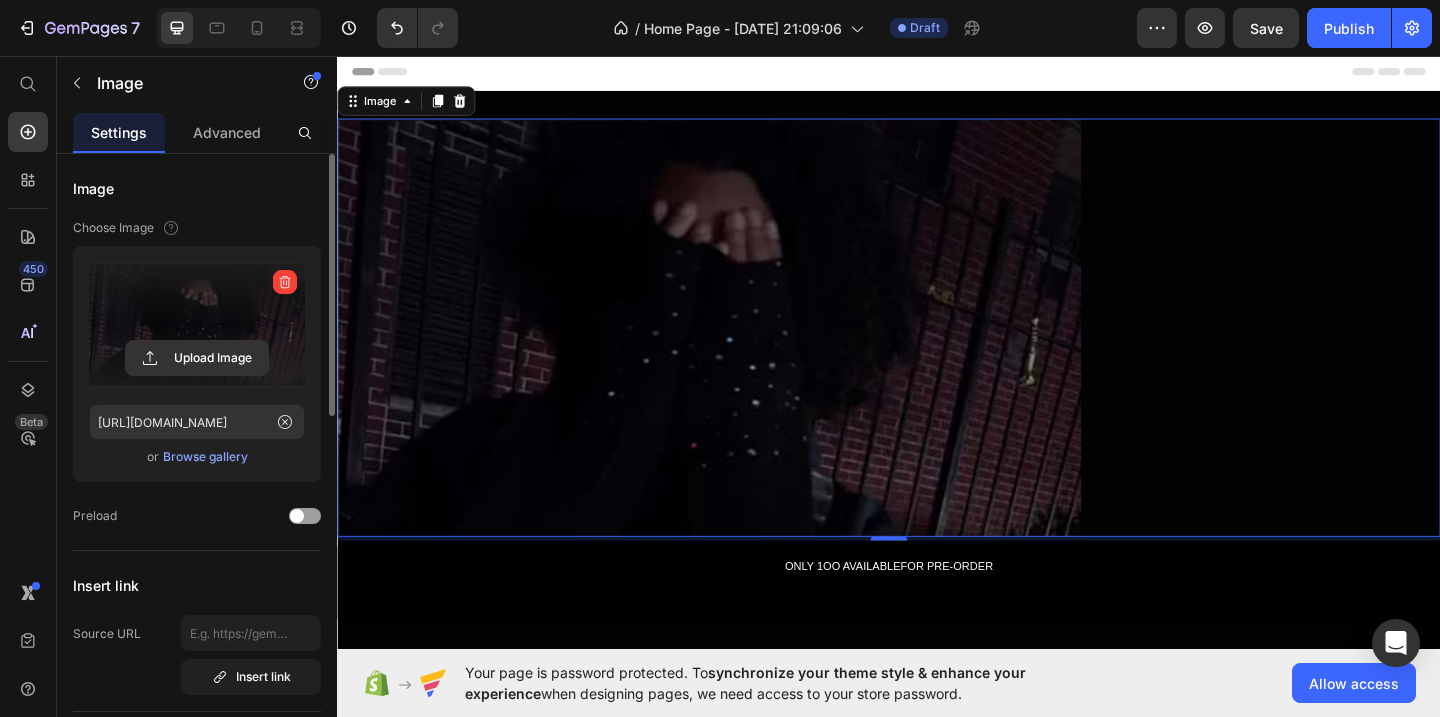 click 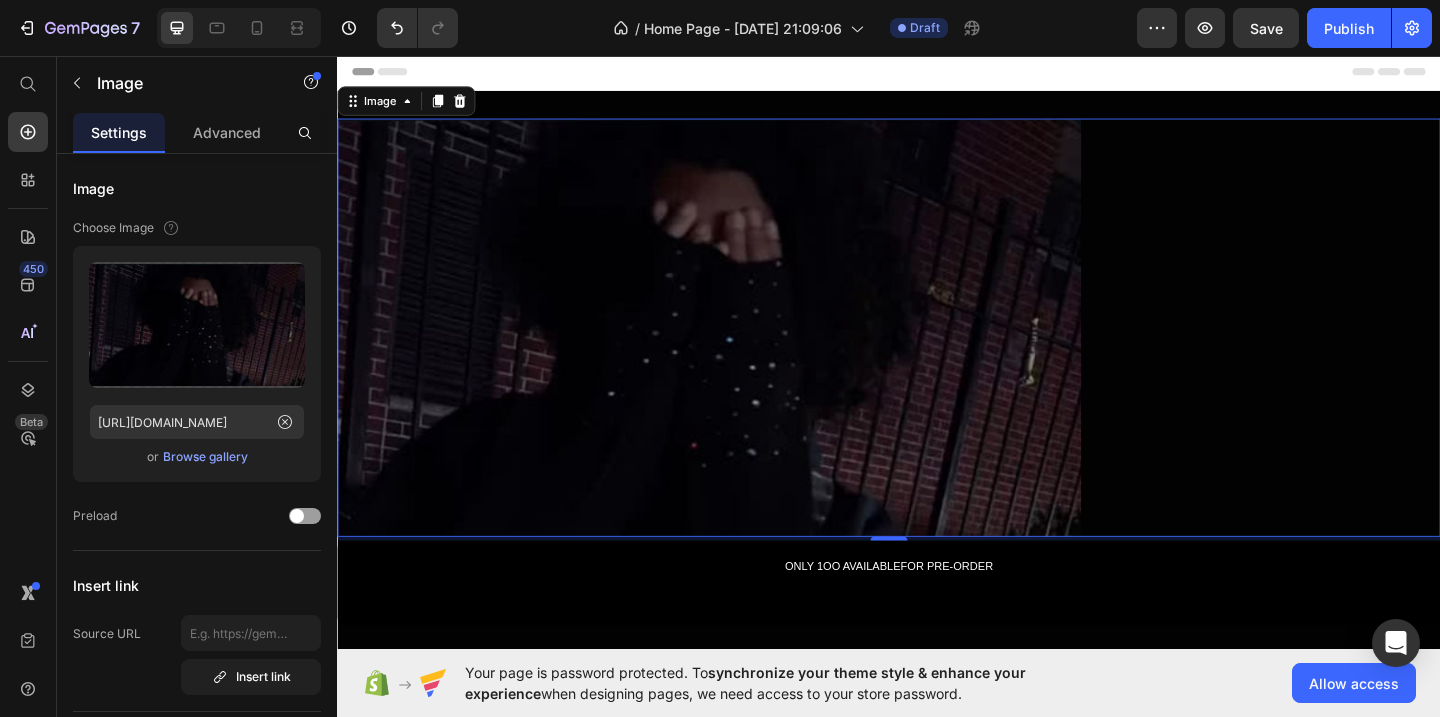 click at bounding box center (937, 351) 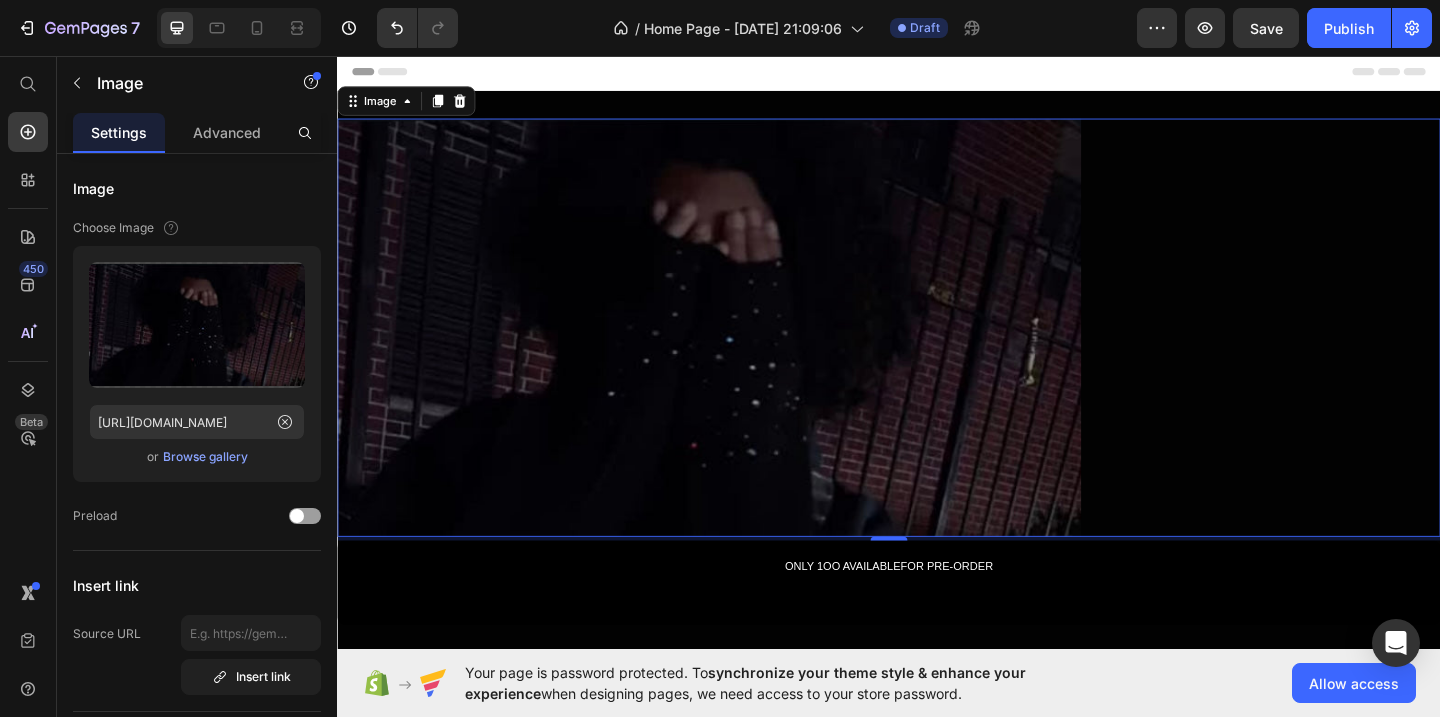 click at bounding box center [937, 351] 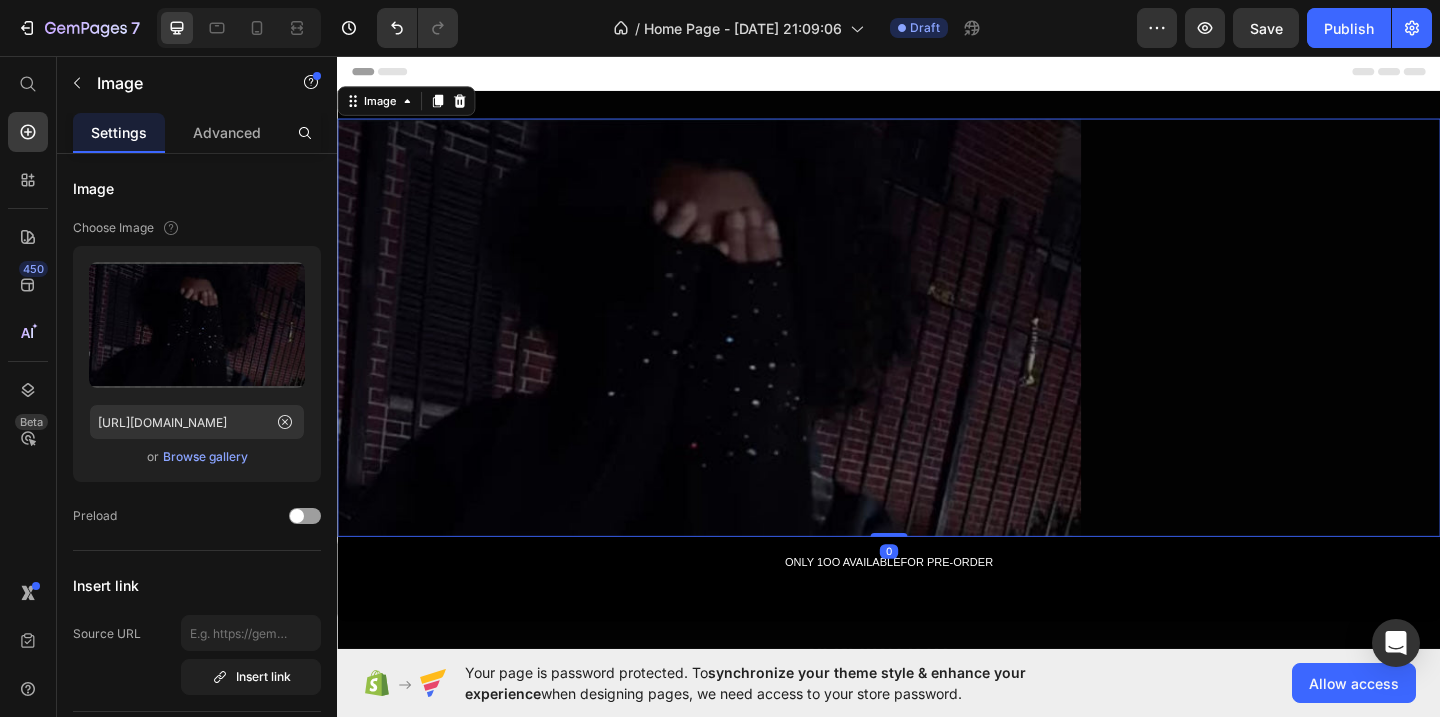 drag, startPoint x: 924, startPoint y: 579, endPoint x: 924, endPoint y: 498, distance: 81 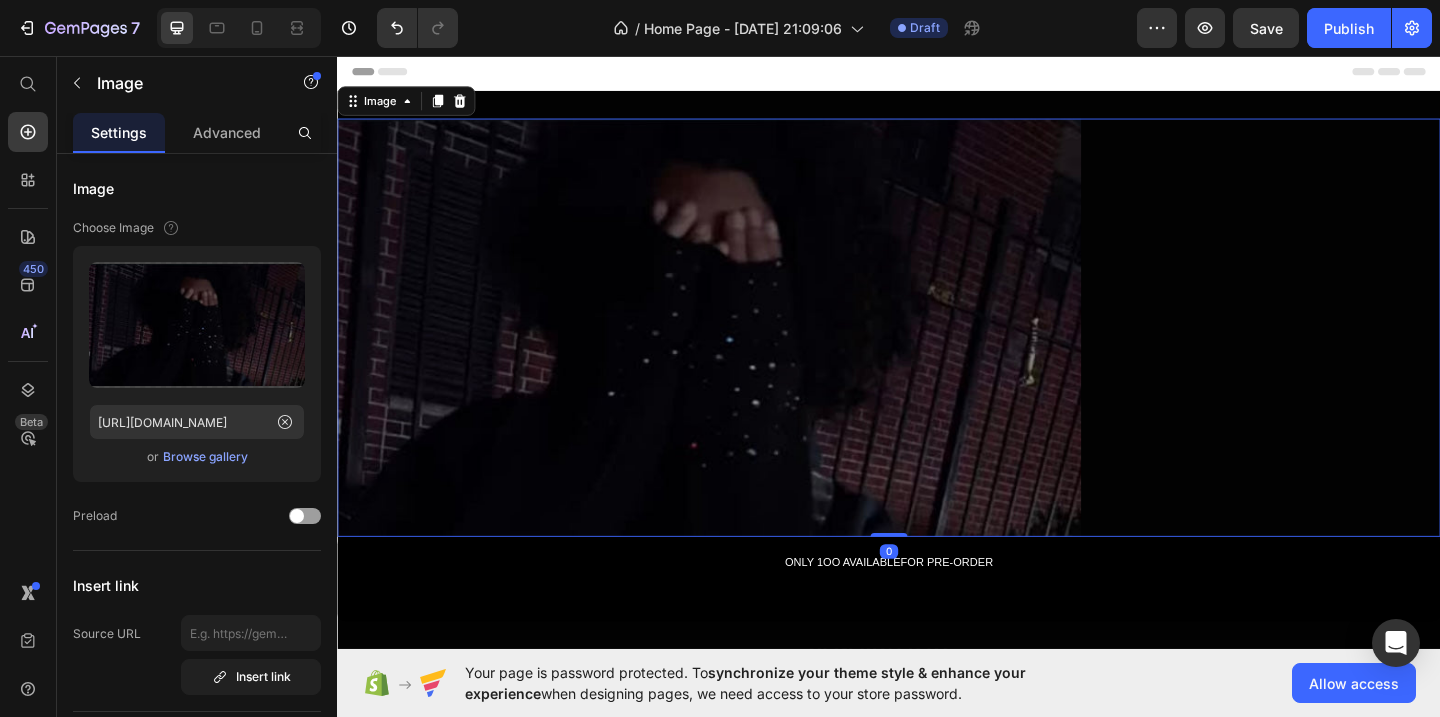 click on "Image   0" at bounding box center (937, 351) 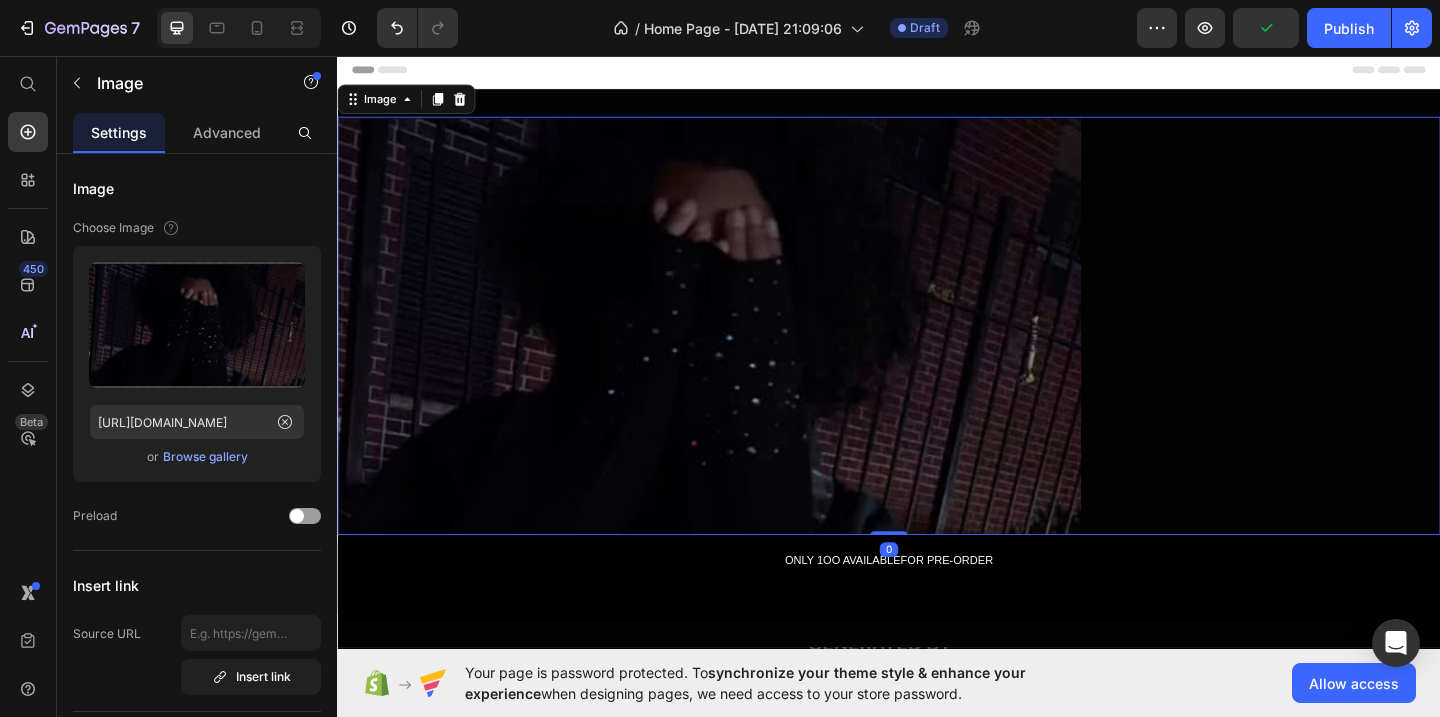 scroll, scrollTop: 0, scrollLeft: 0, axis: both 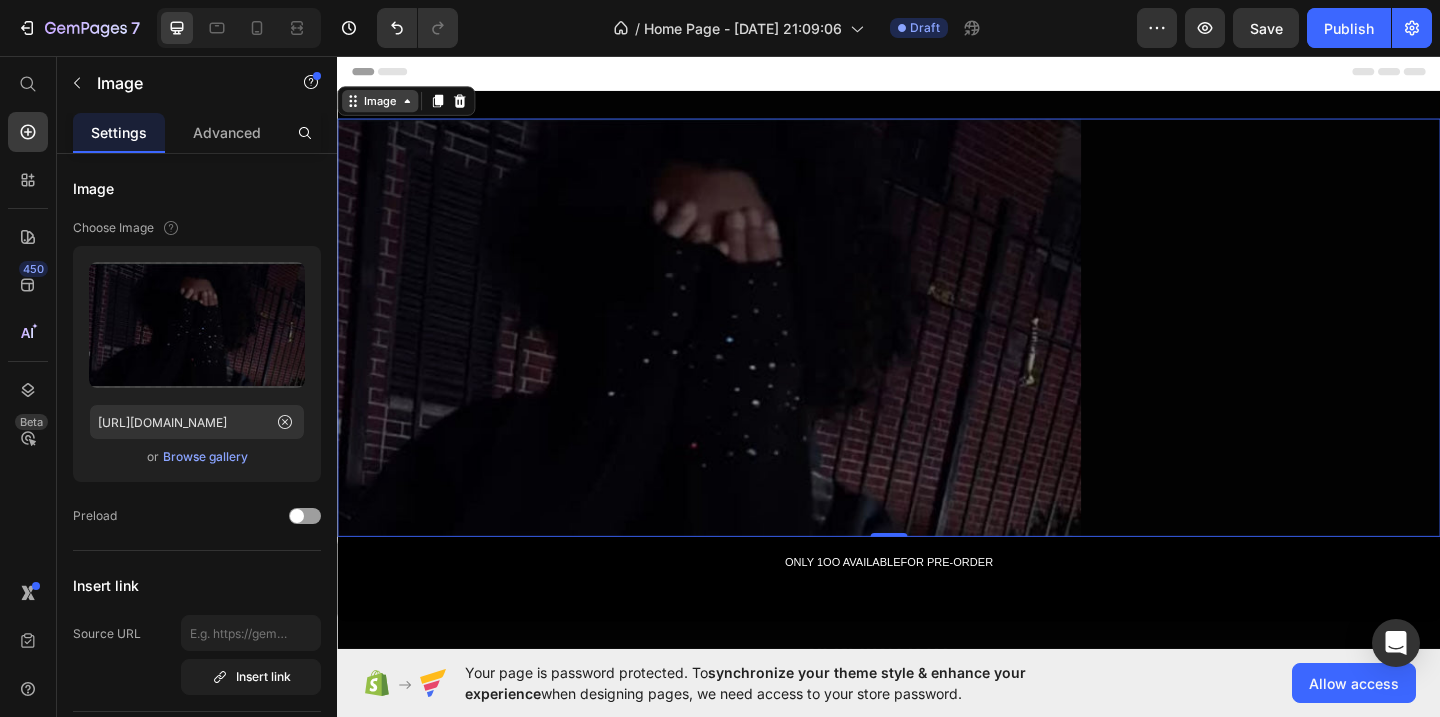 click on "Image" at bounding box center [383, 105] 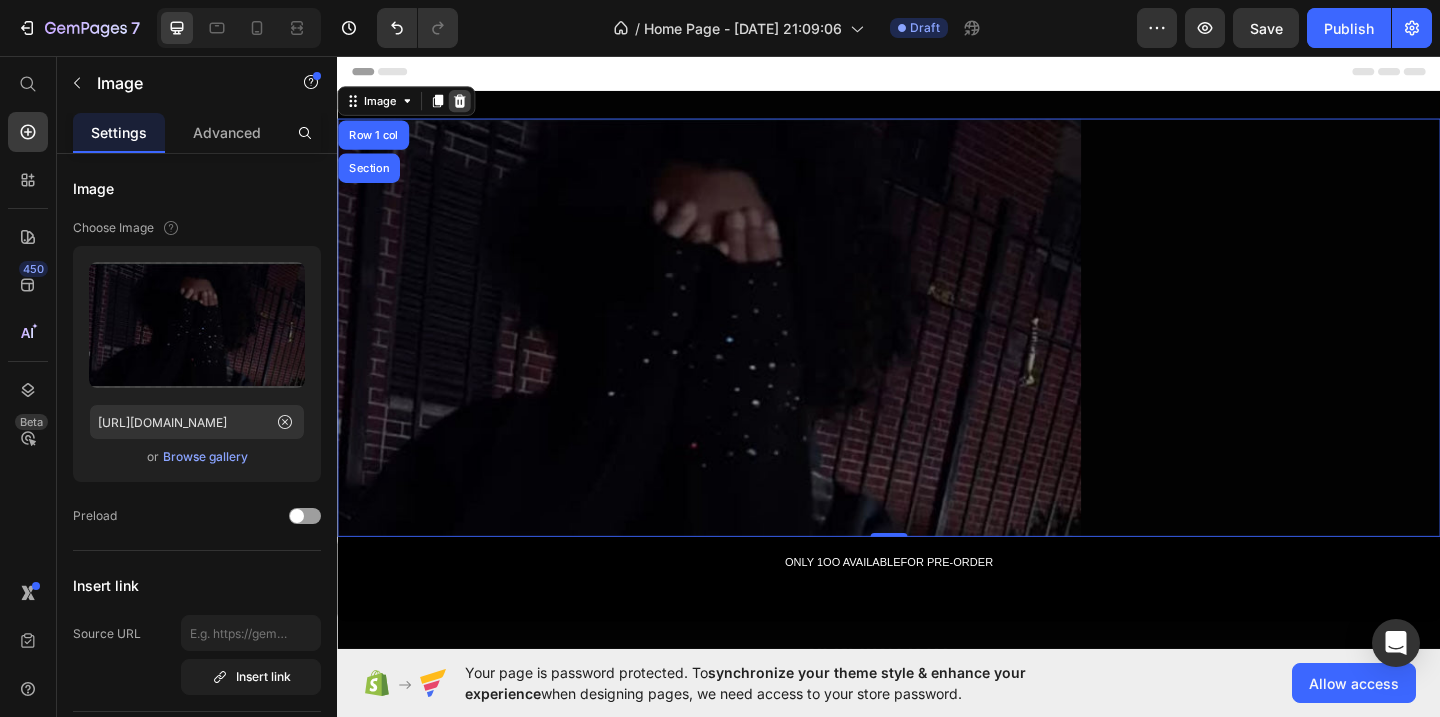 click 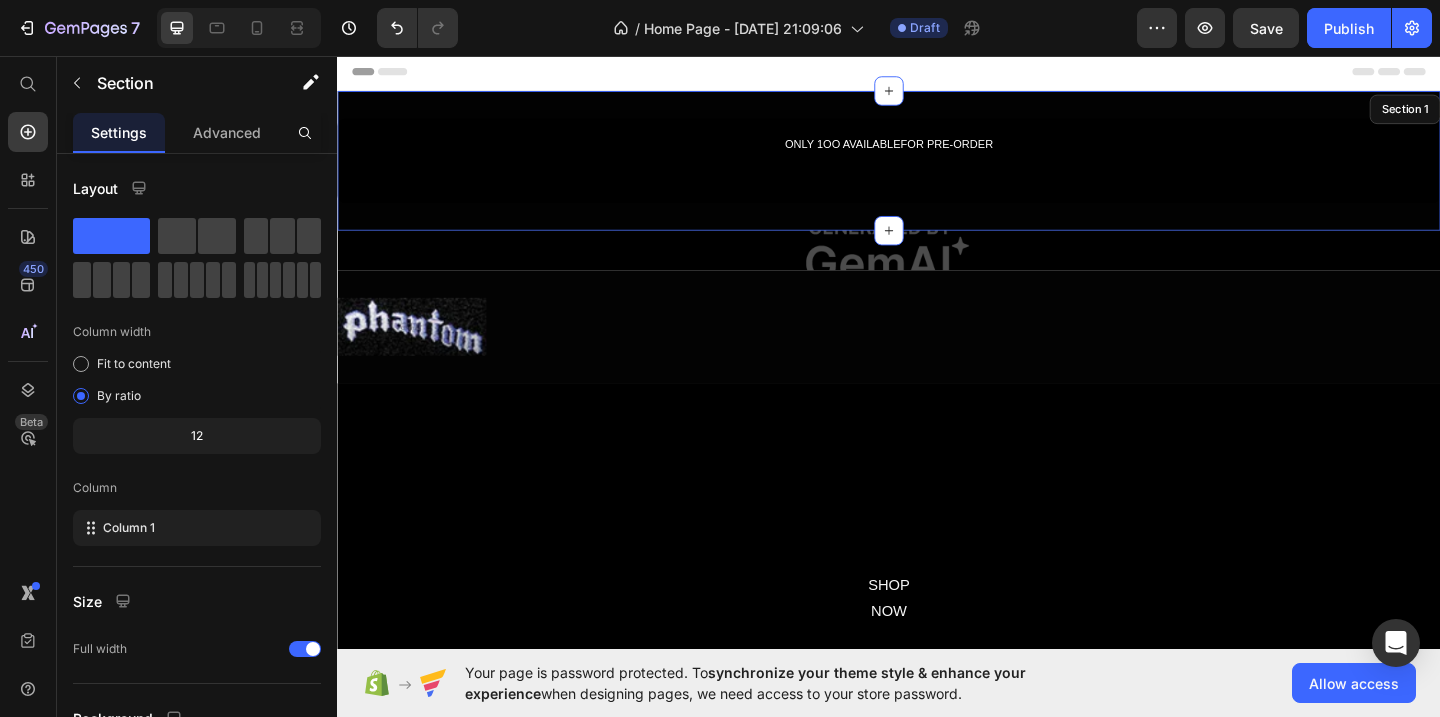 click on "ONLY 1OO AVAILABLEFOR PRE-ORDER Text Block Row Row Section 1" at bounding box center (937, 170) 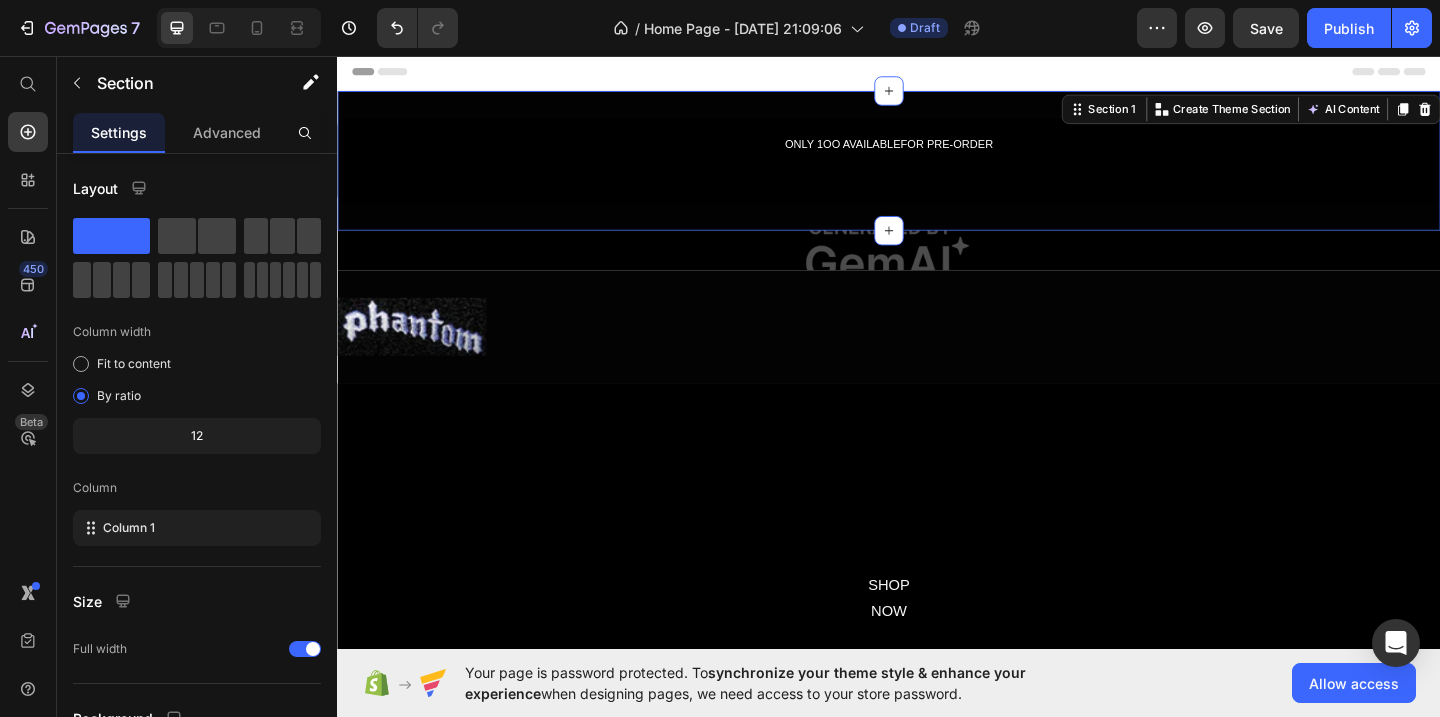 click on "ONLY 1OO AVAILABLEFOR PRE-ORDER Text Block Row Row Section 1   You can create reusable sections Create Theme Section AI Content Write with GemAI What would you like to describe here? Tone and Voice Persuasive Product BLACK ACID WASH THE STORY PULL OVER HOODIE AND SHORT SET. Show more Generate" at bounding box center [937, 170] 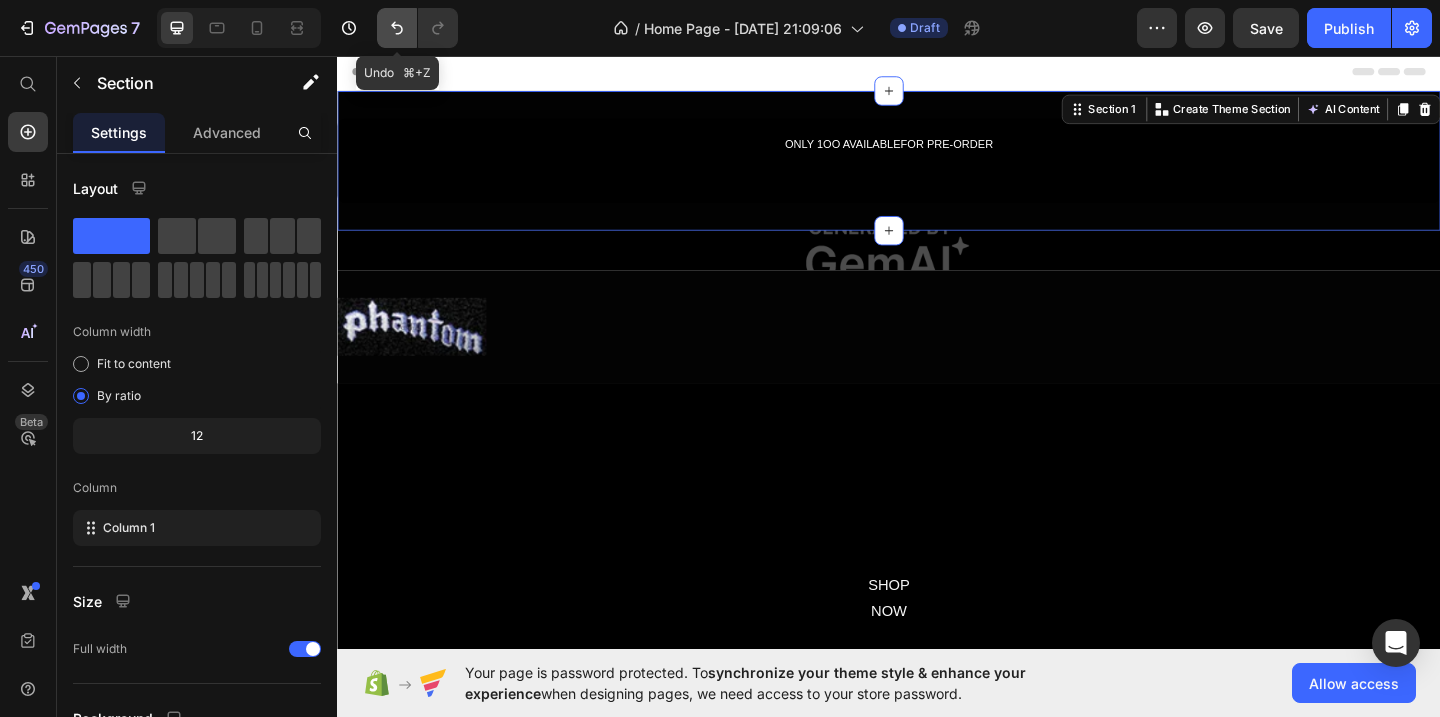 click 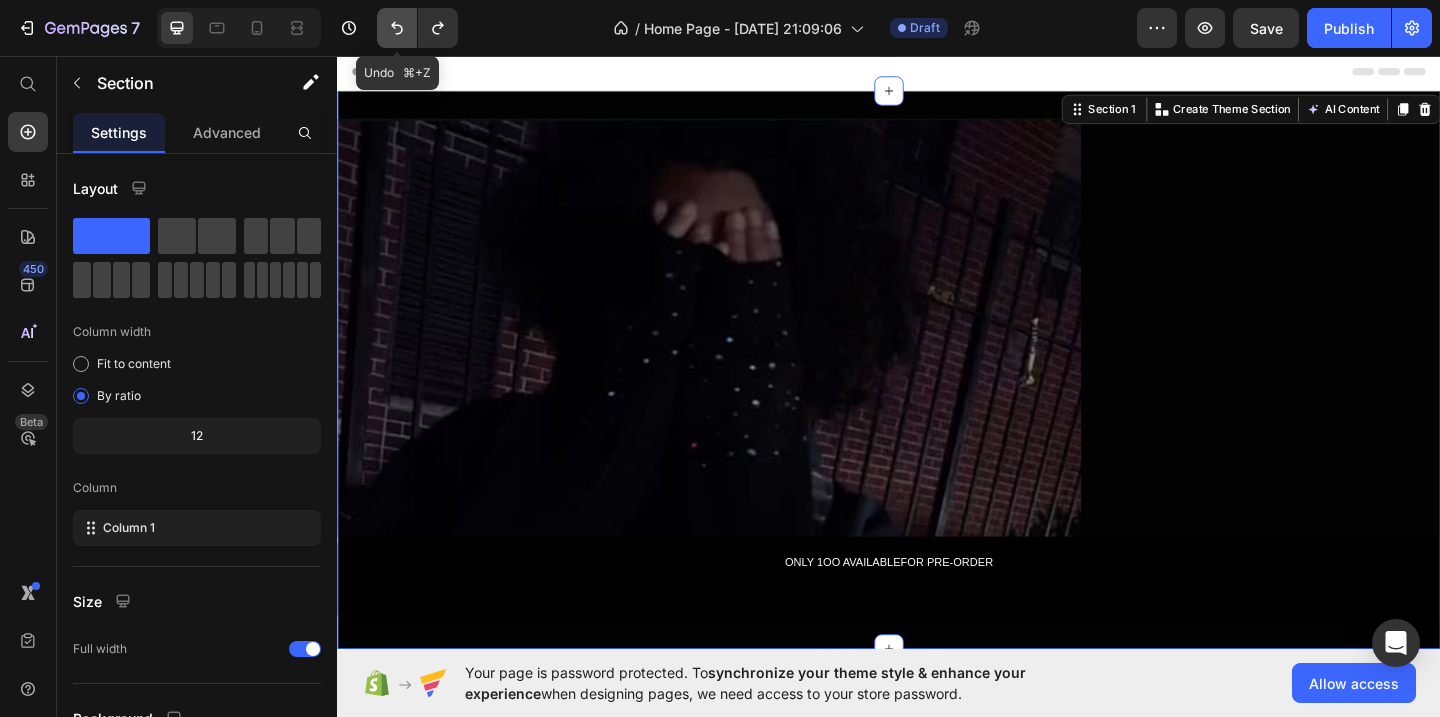 click 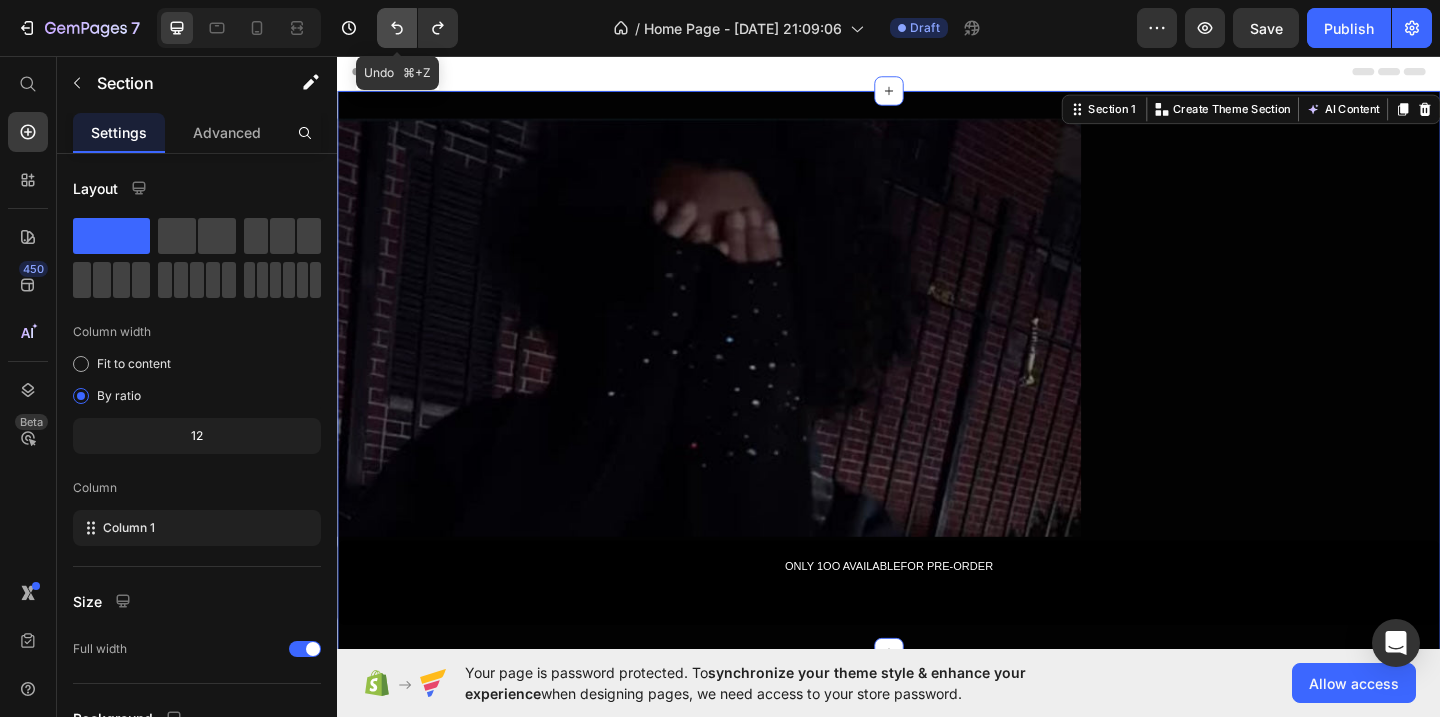 click 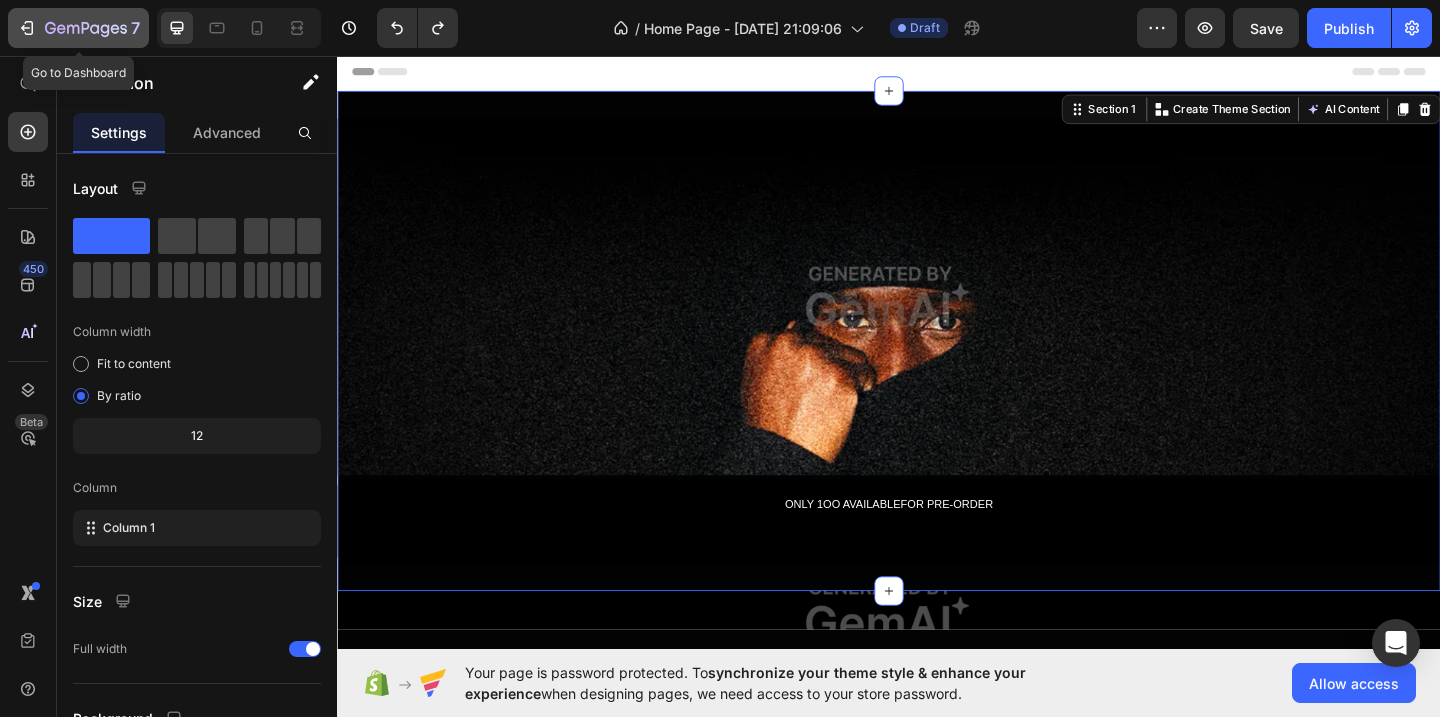 click 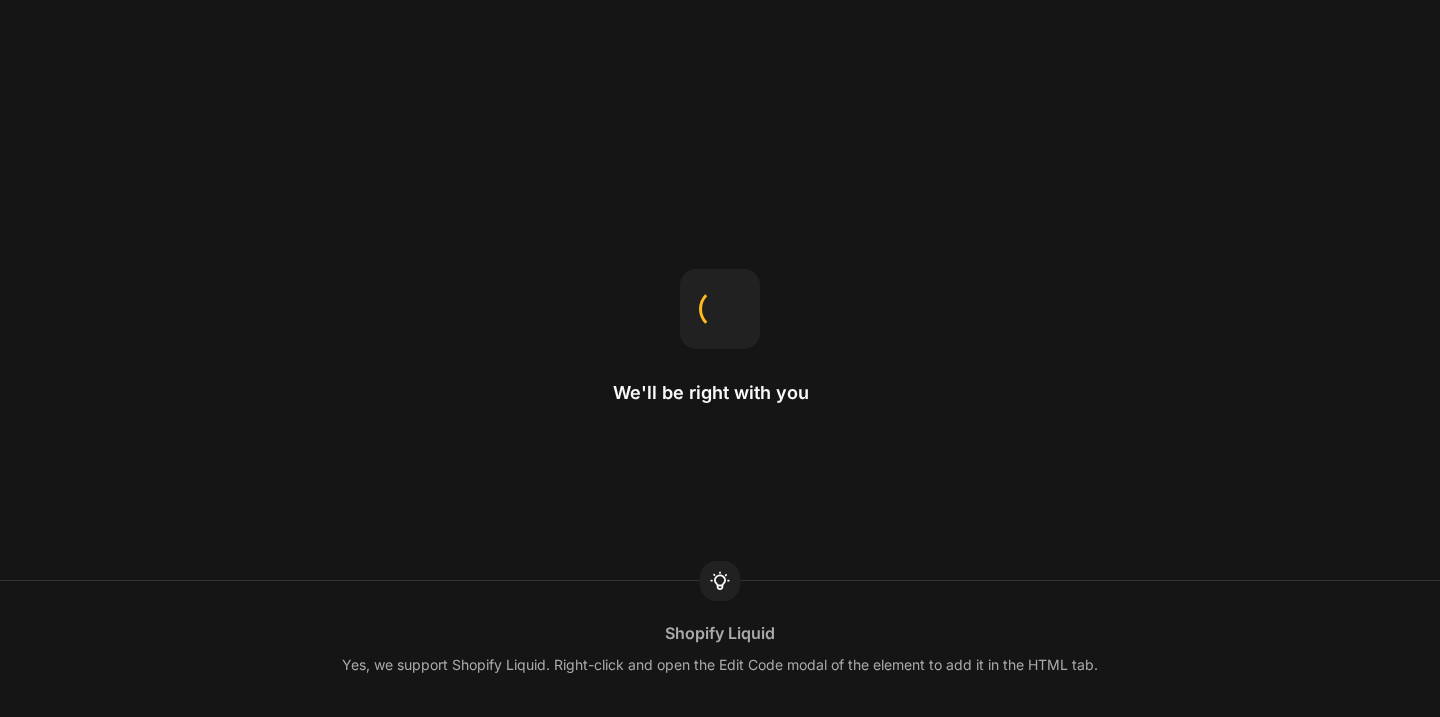scroll, scrollTop: 0, scrollLeft: 0, axis: both 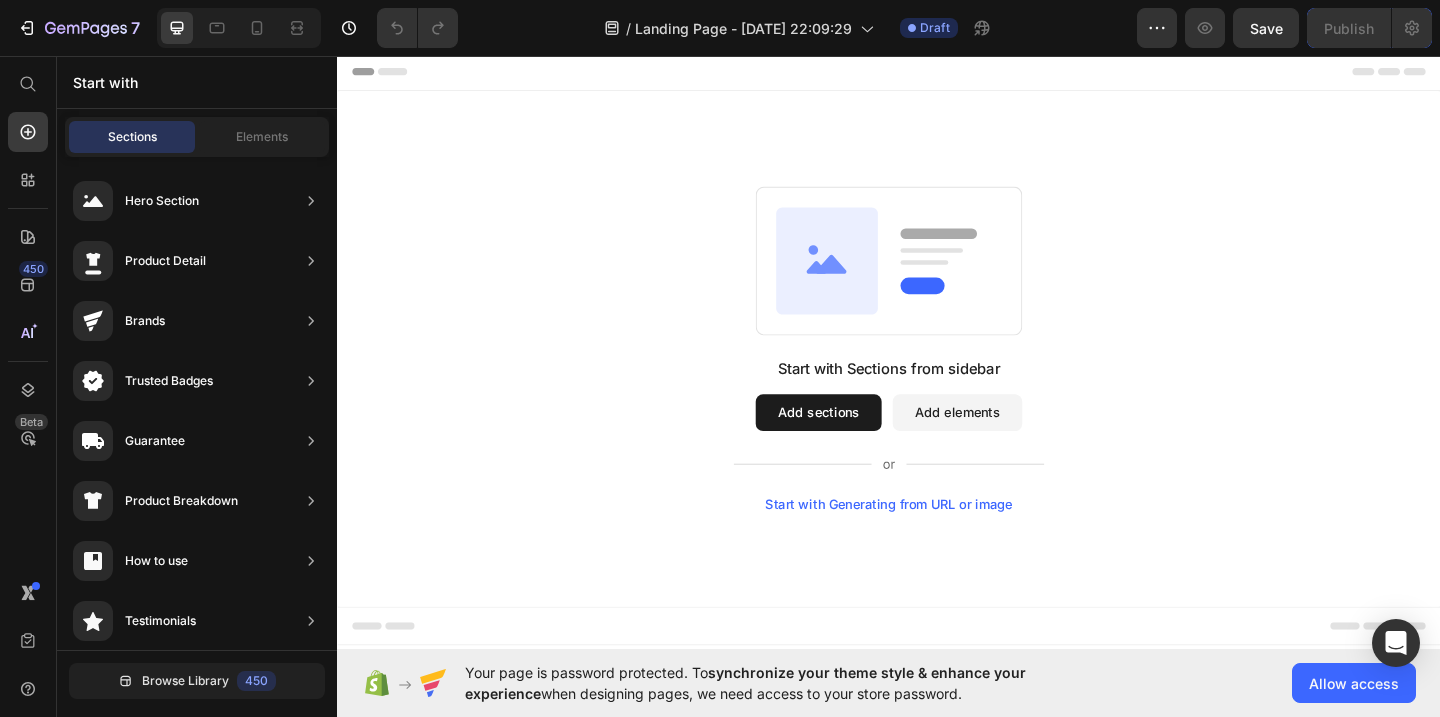 click on "Start with Generating from URL or image" at bounding box center [937, 544] 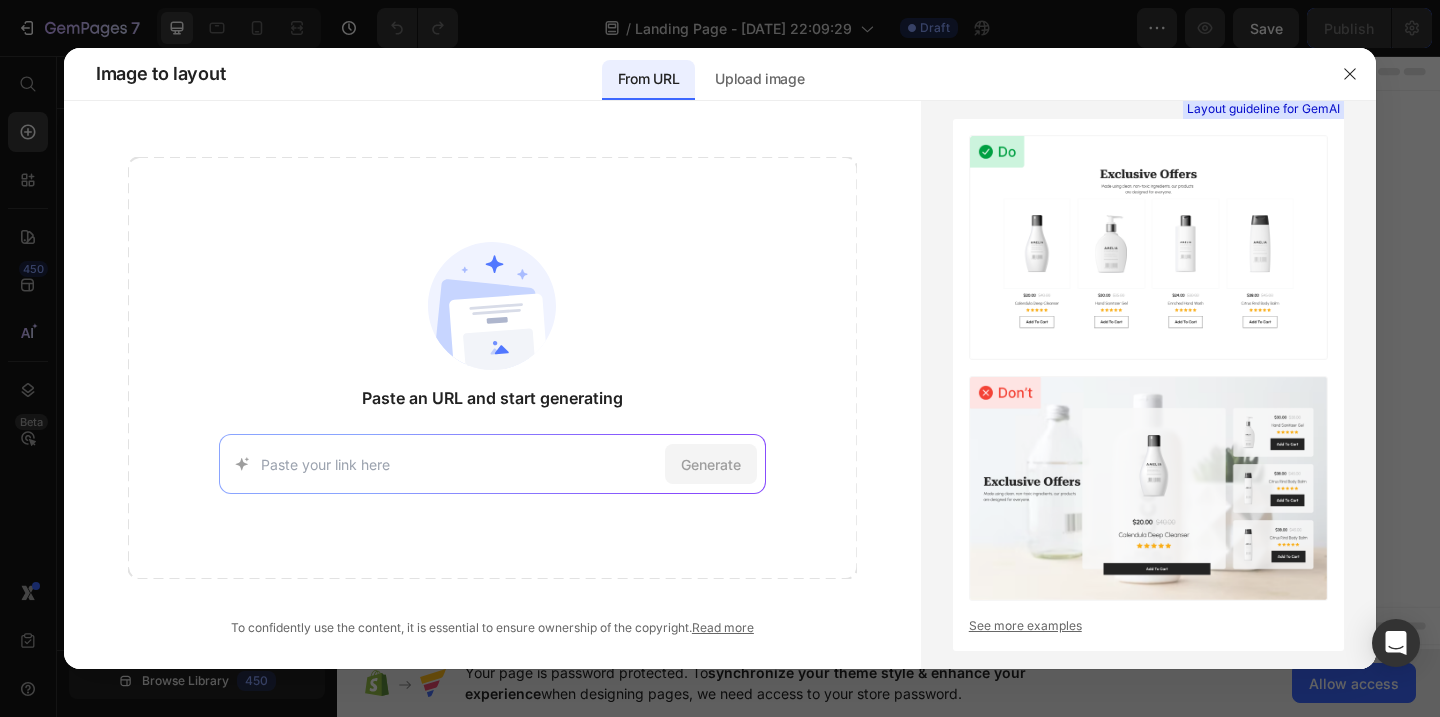 paste on "https://www.asweus.com" 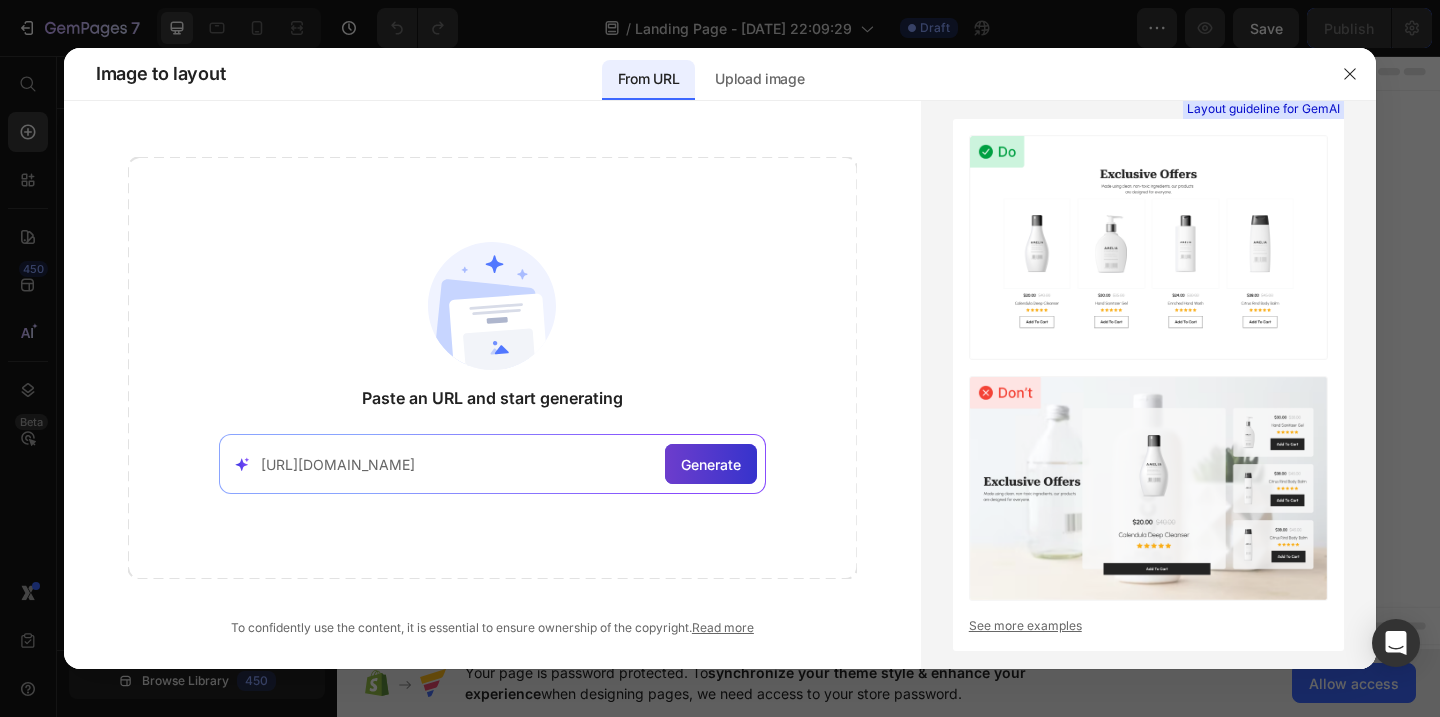 type on "https://www.asweus.com" 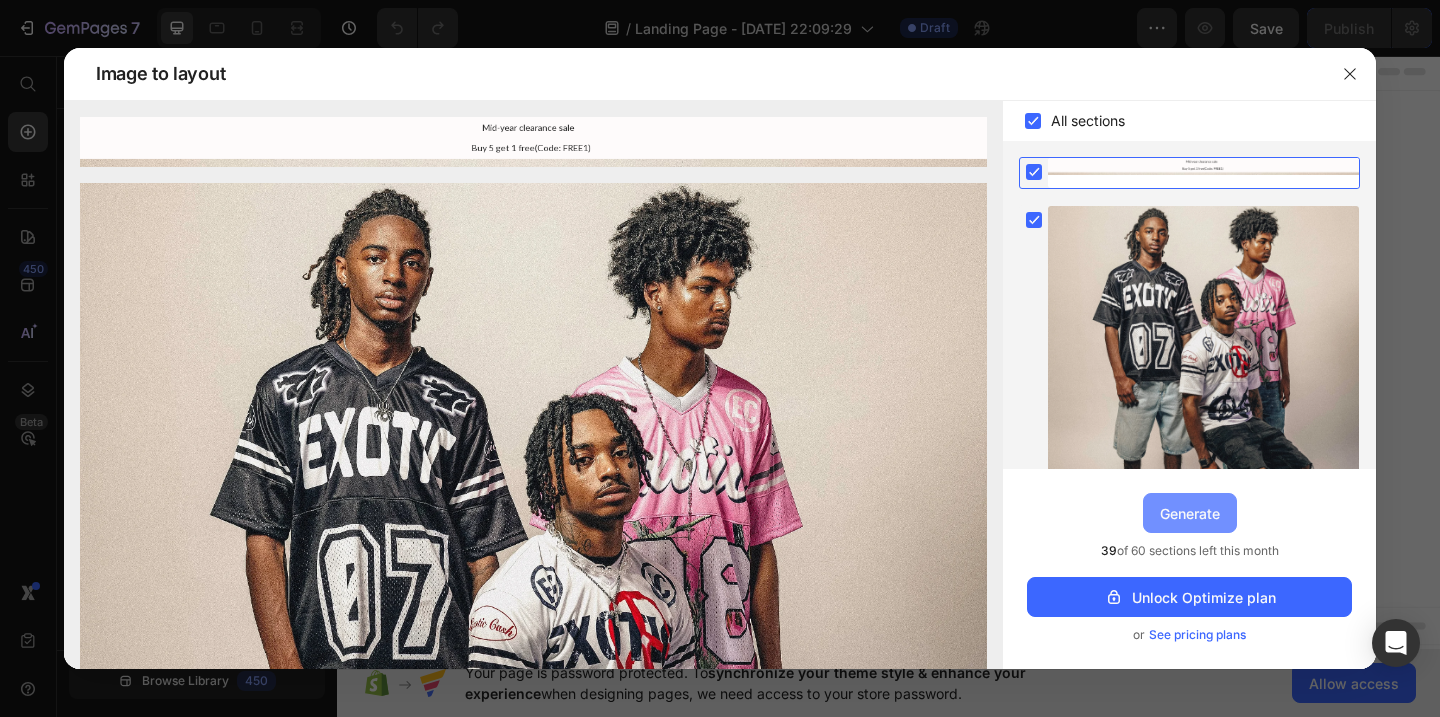 click on "Generate" at bounding box center (1190, 513) 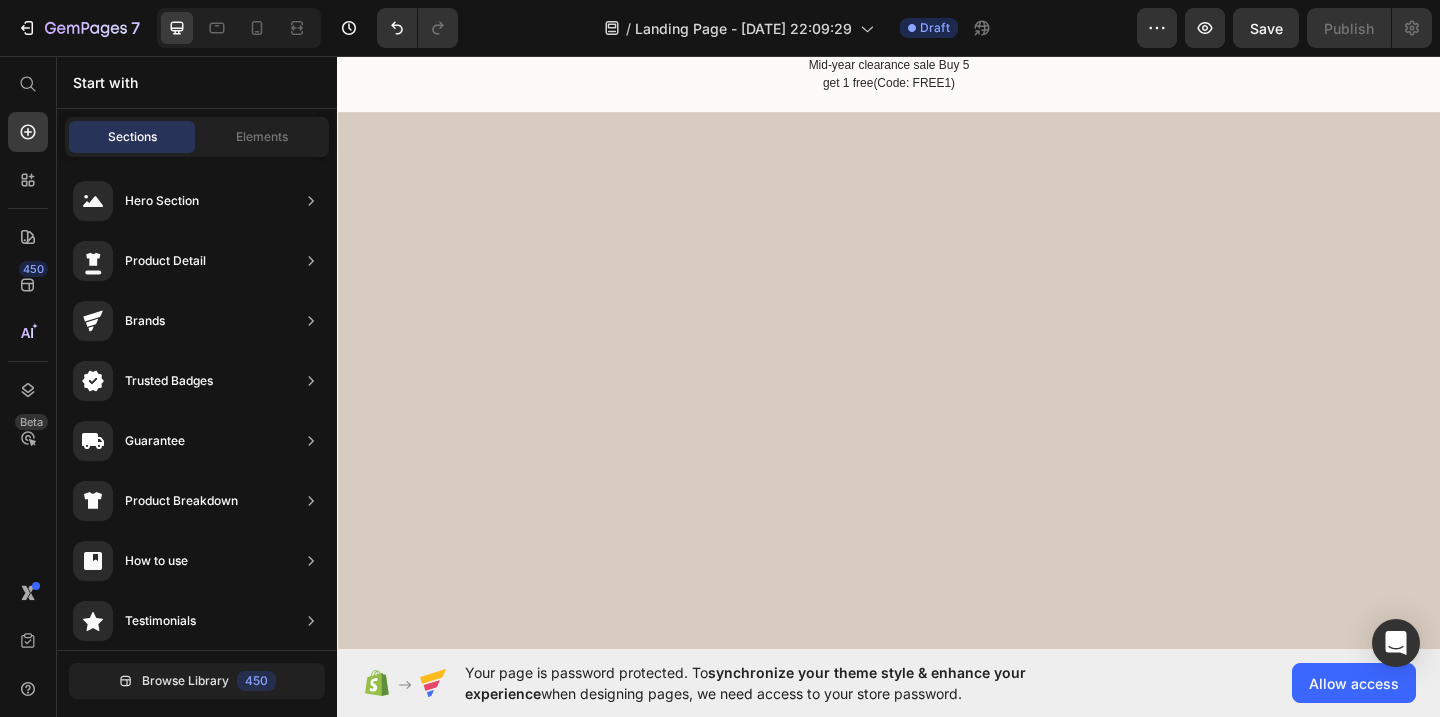 scroll, scrollTop: 53, scrollLeft: 0, axis: vertical 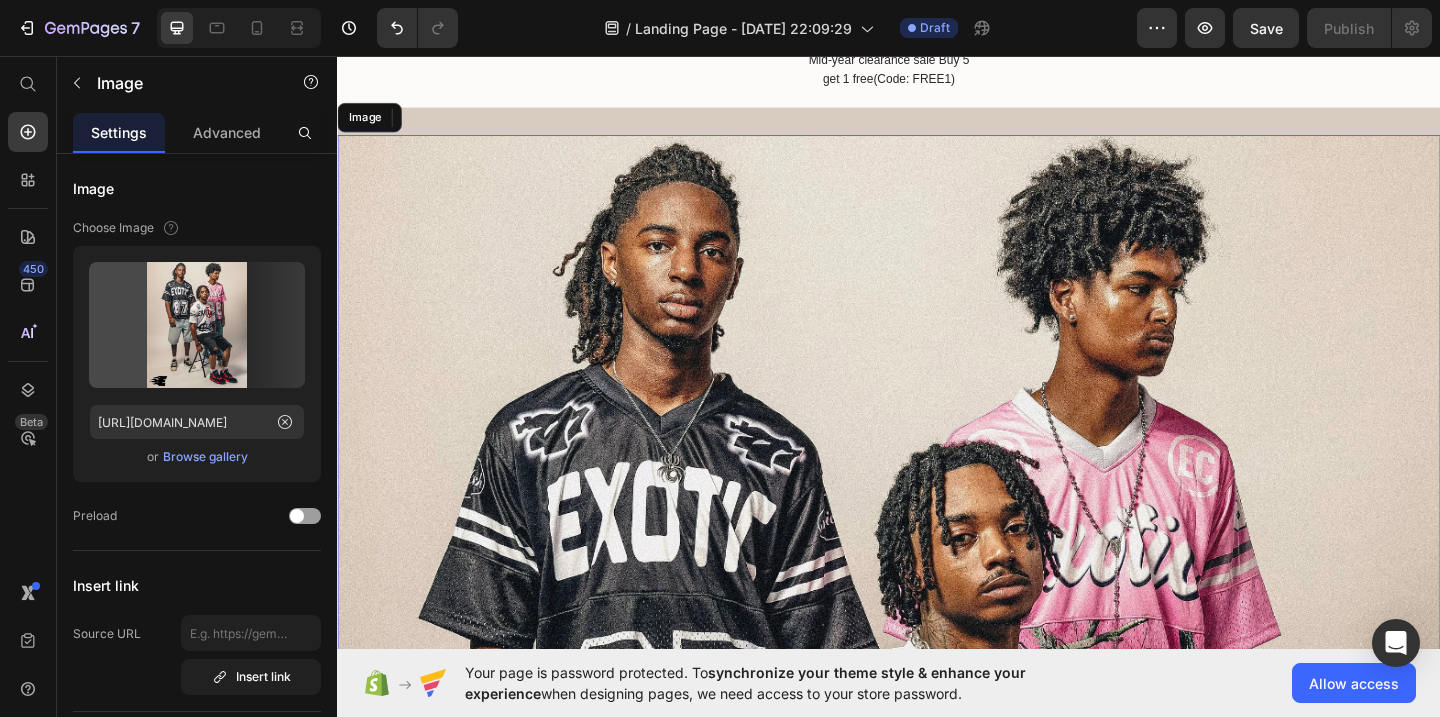 click at bounding box center (937, 1042) 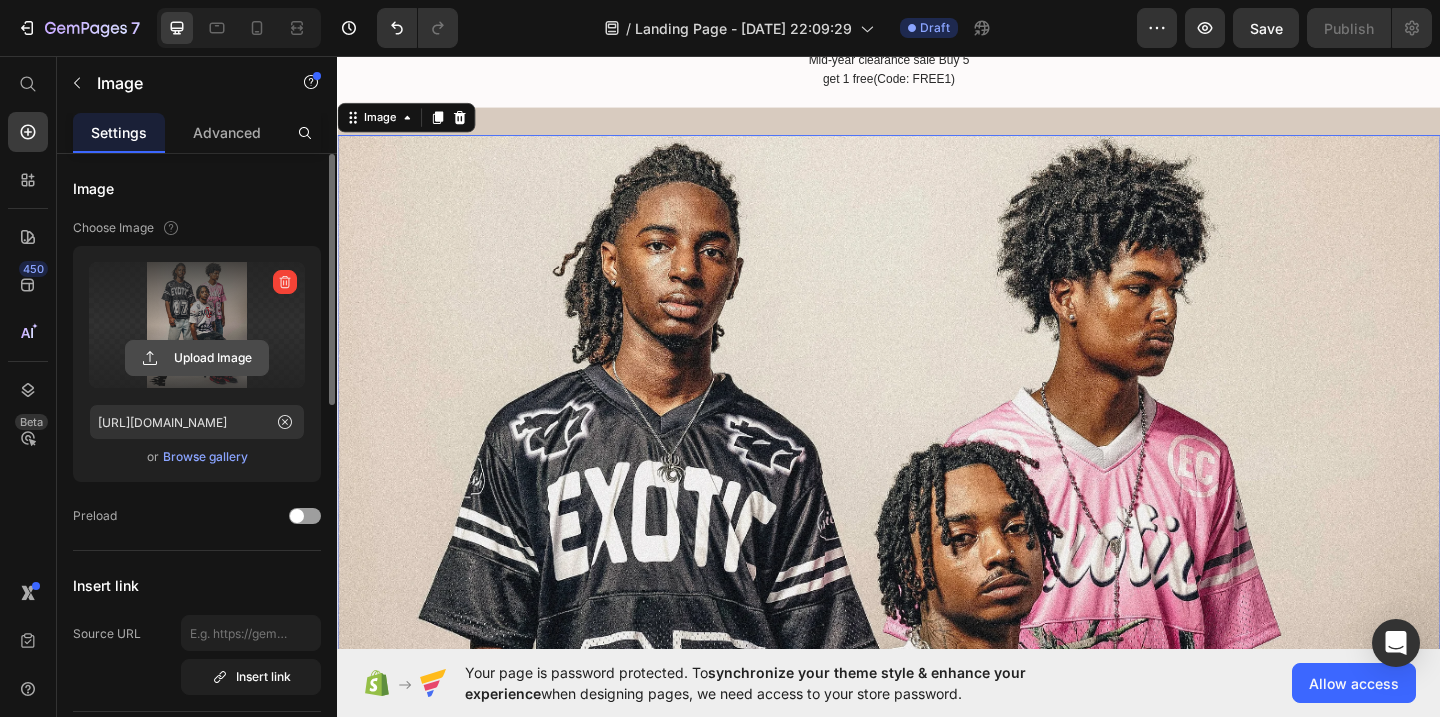 click 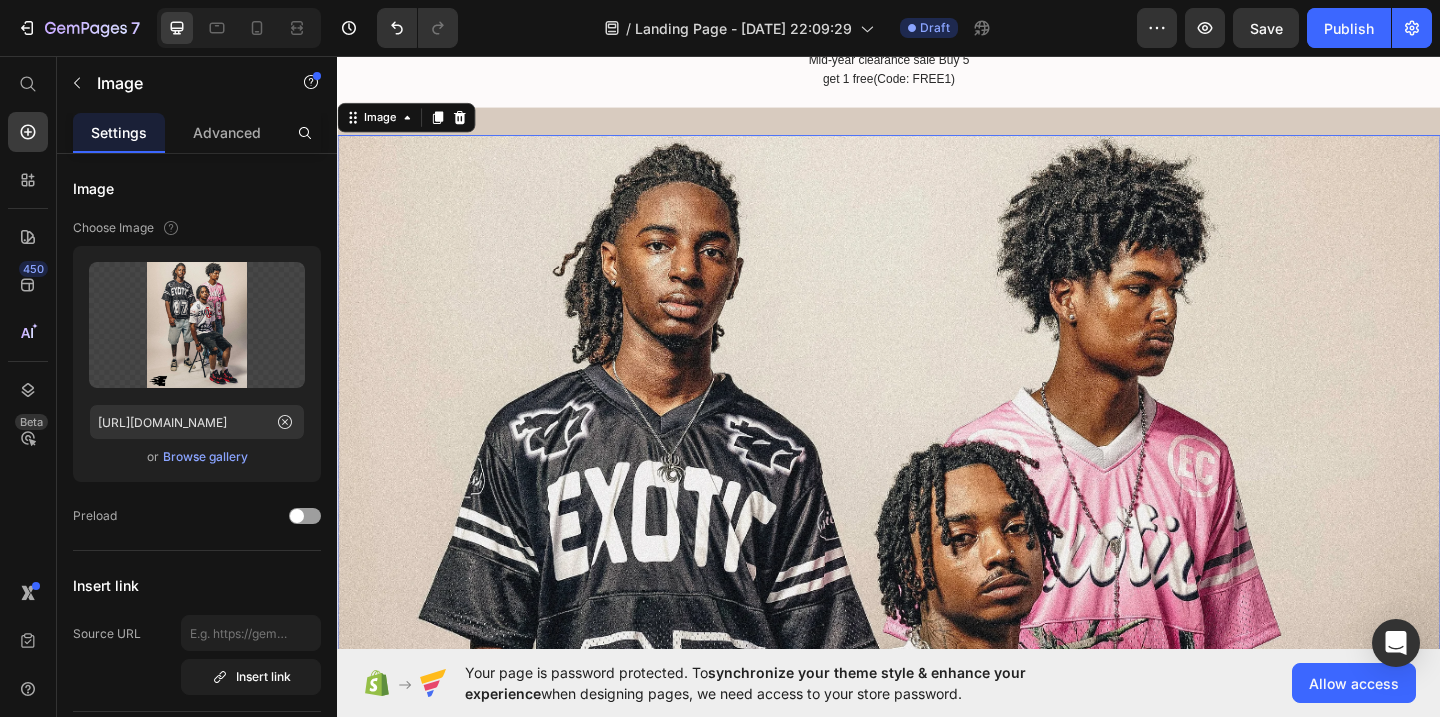 click at bounding box center [937, 1042] 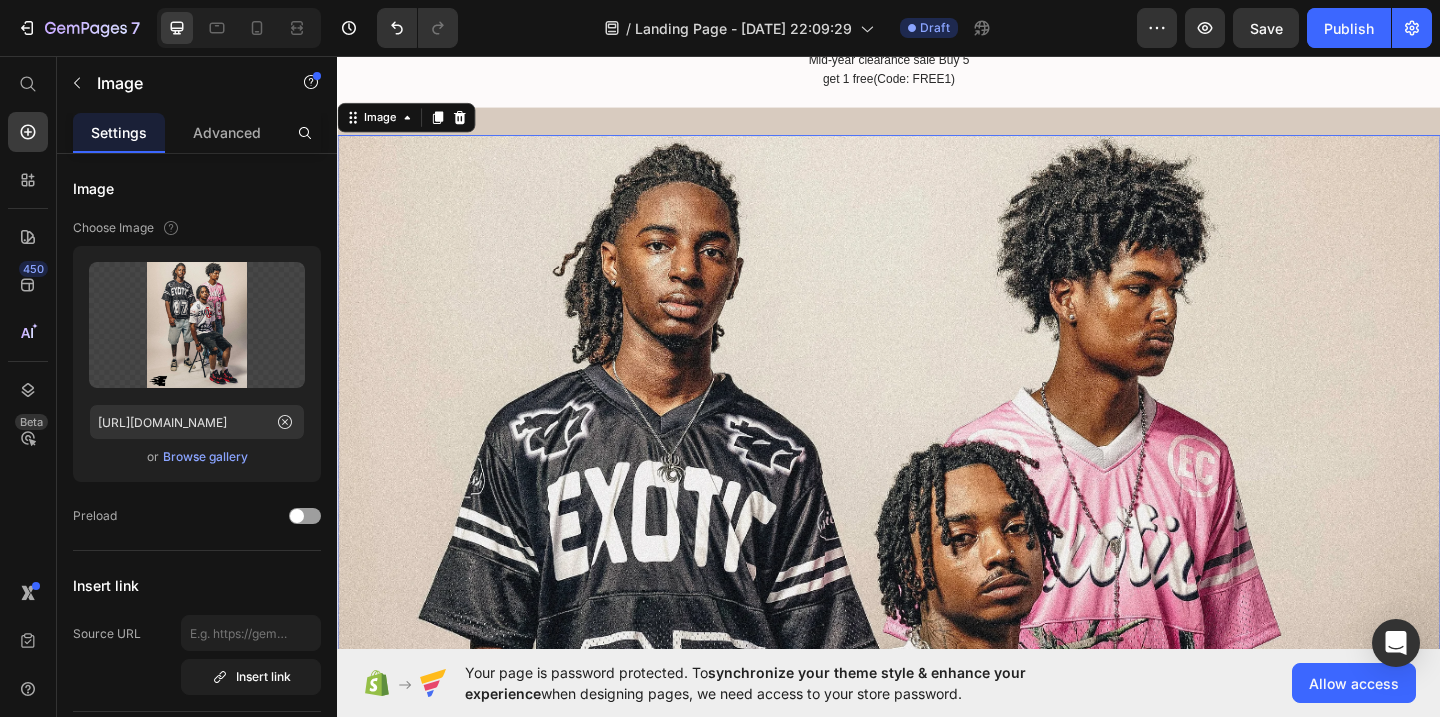 click at bounding box center [937, 1042] 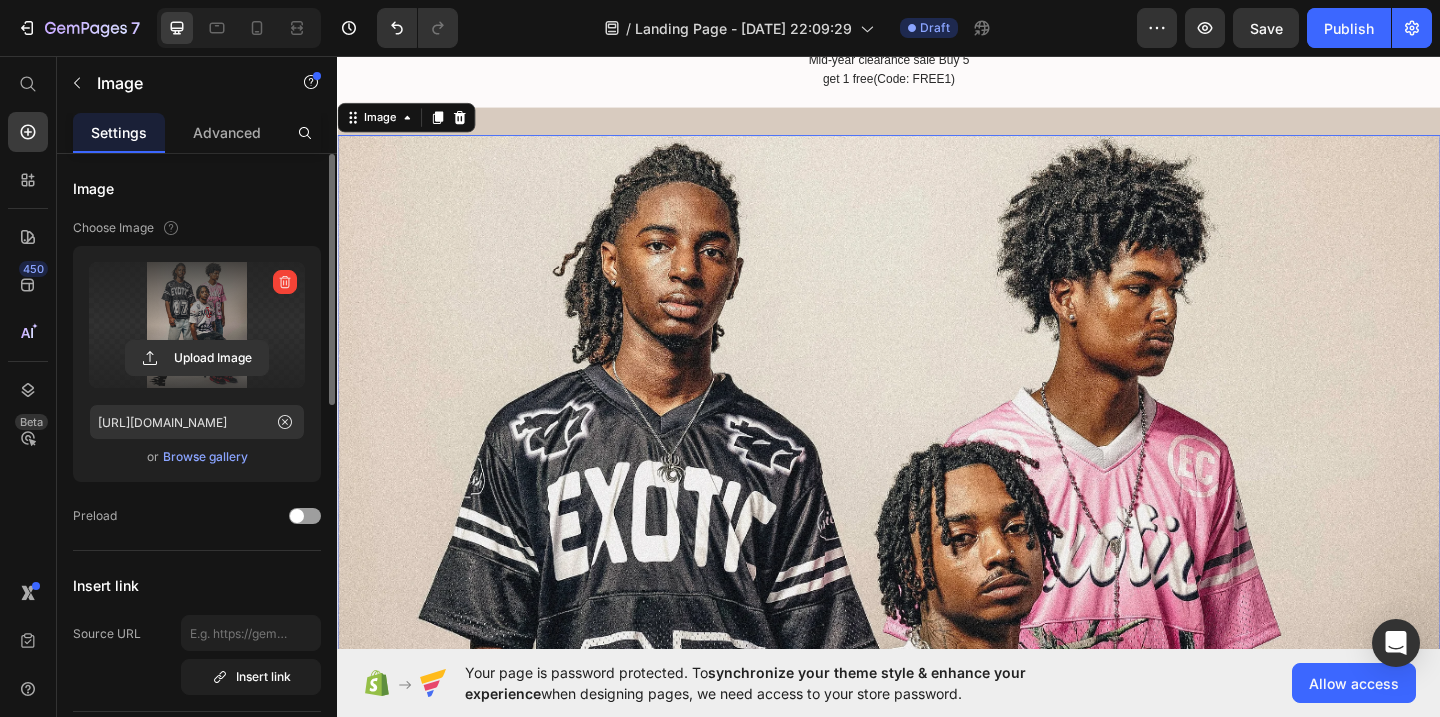click at bounding box center (197, 325) 